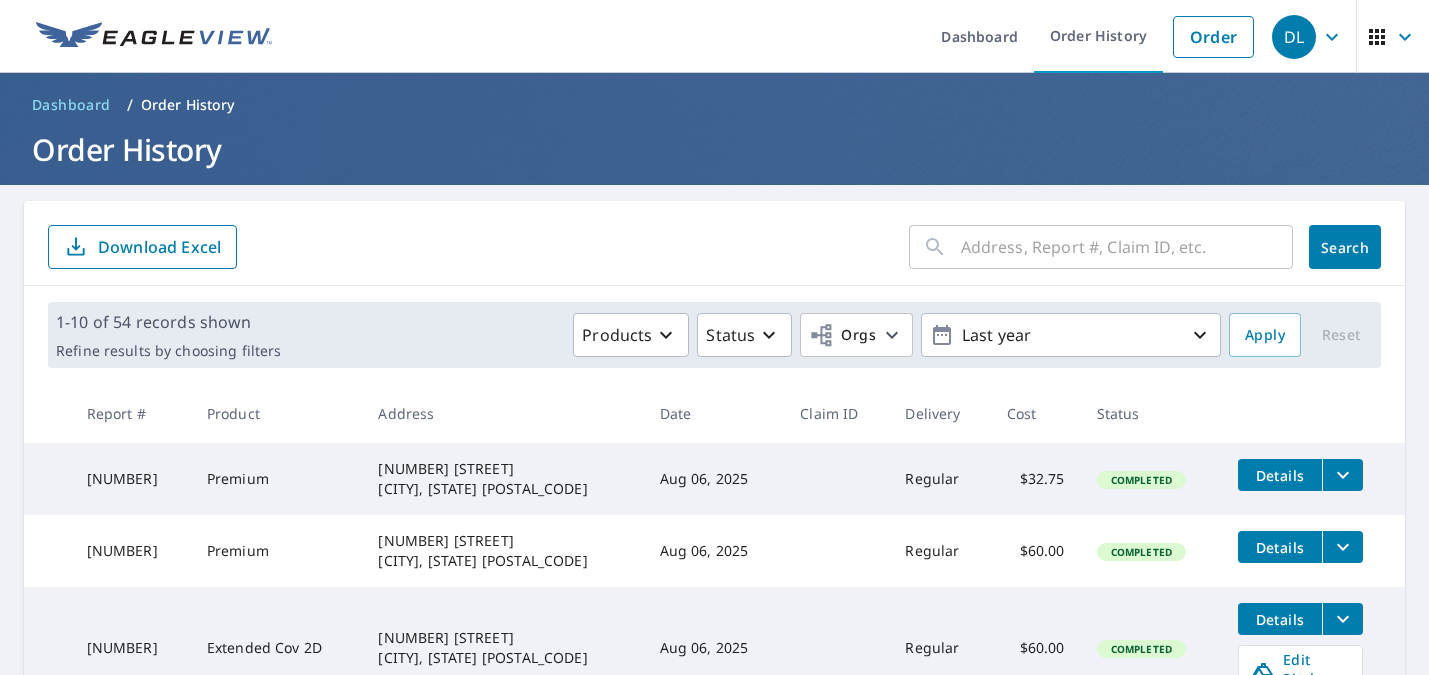 scroll, scrollTop: 0, scrollLeft: 0, axis: both 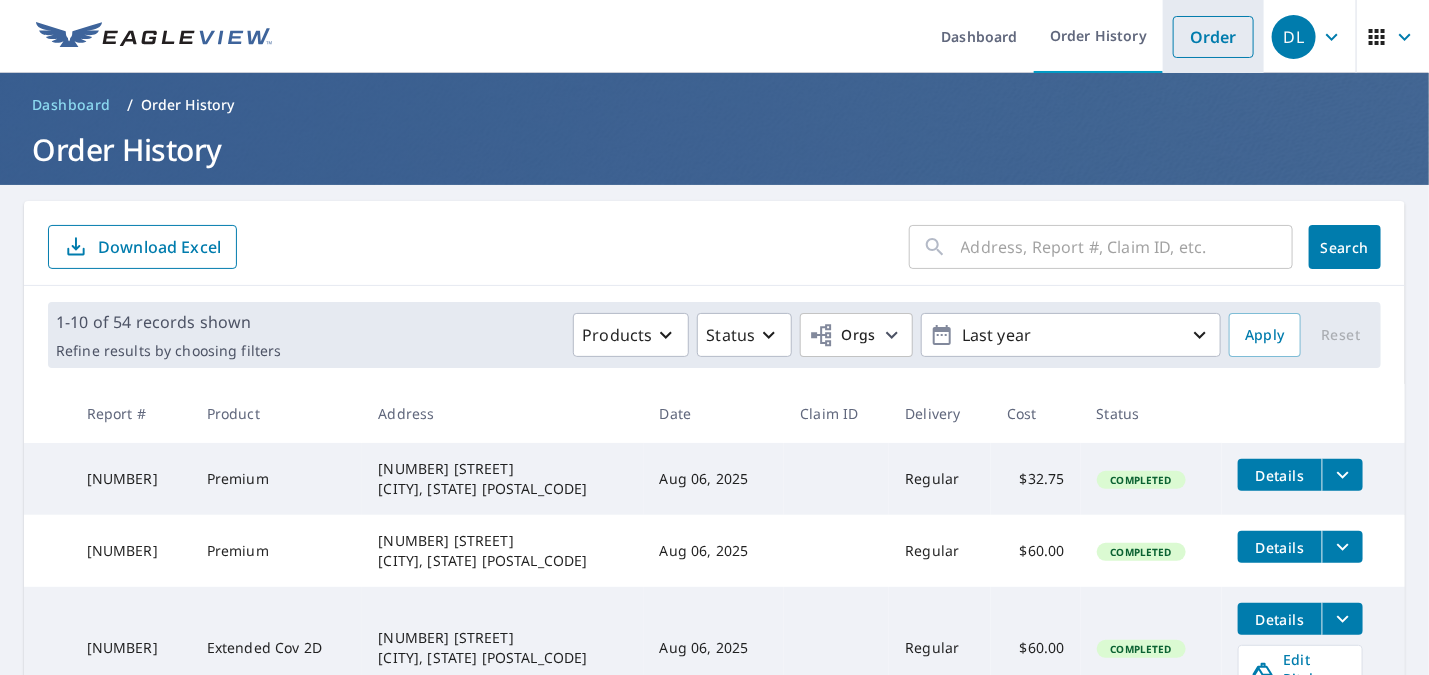 click on "Order" at bounding box center [1213, 37] 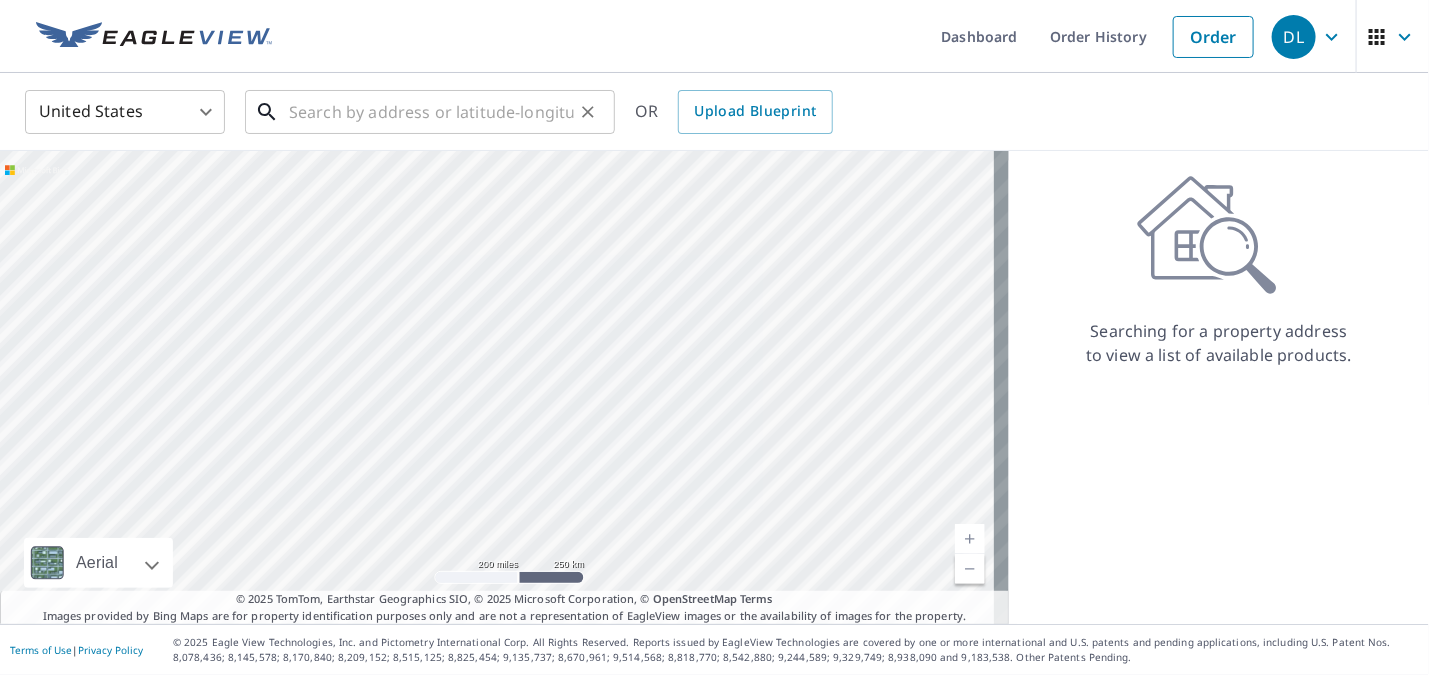 click at bounding box center (431, 112) 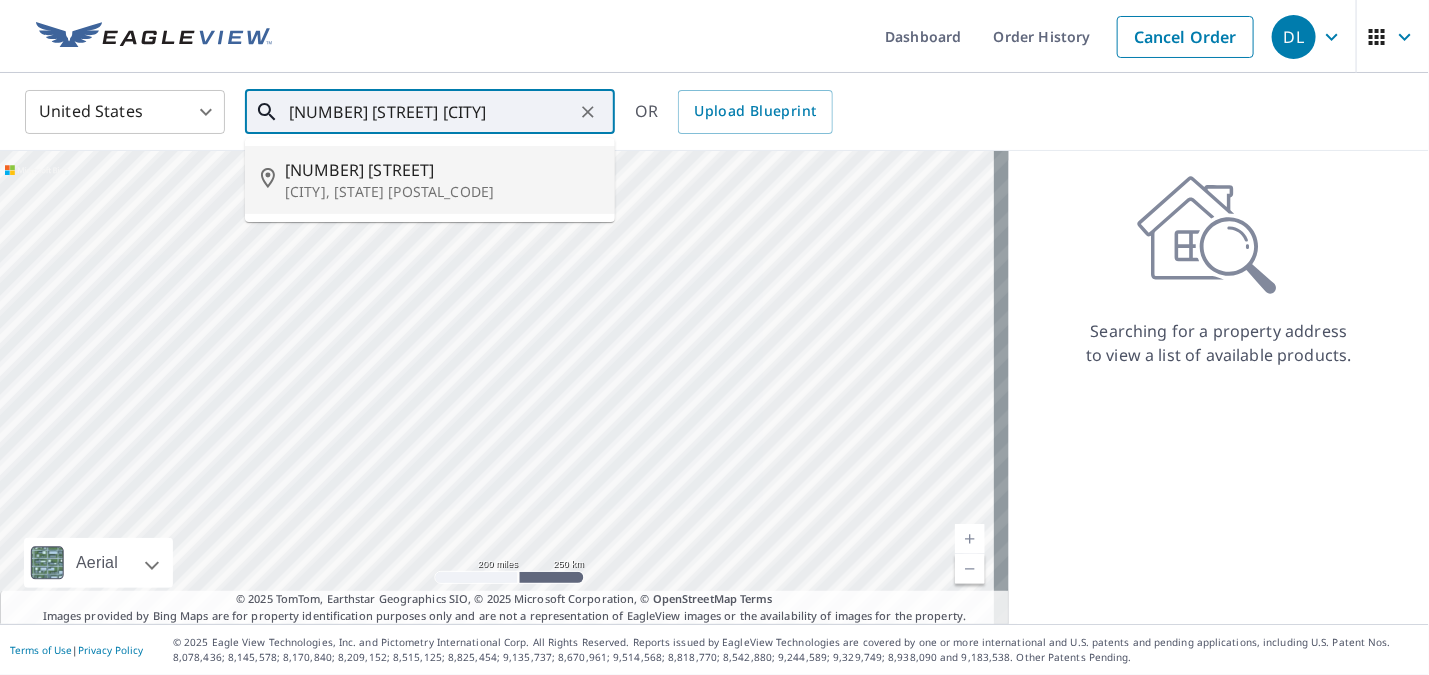 click on "230 Blueberry Ln" at bounding box center (442, 170) 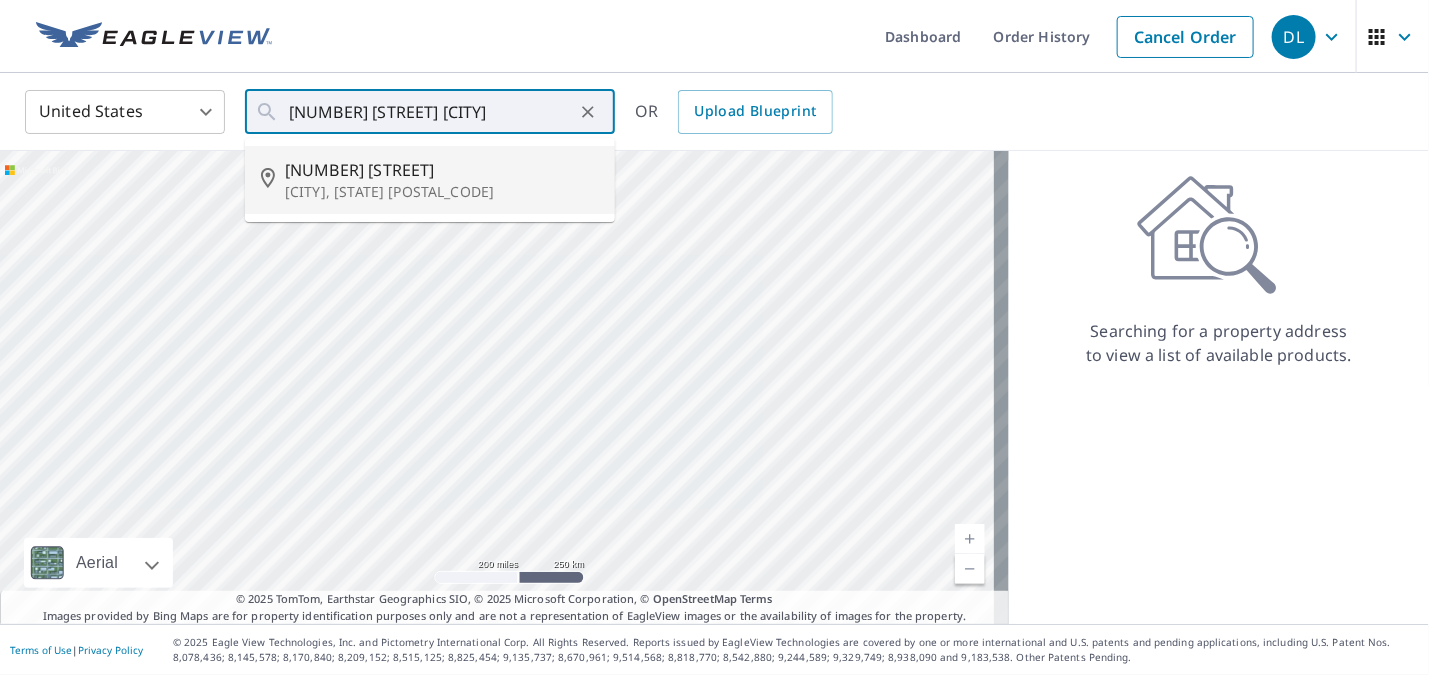 type on "230 Blueberry Ln West Kingston, RI 02892" 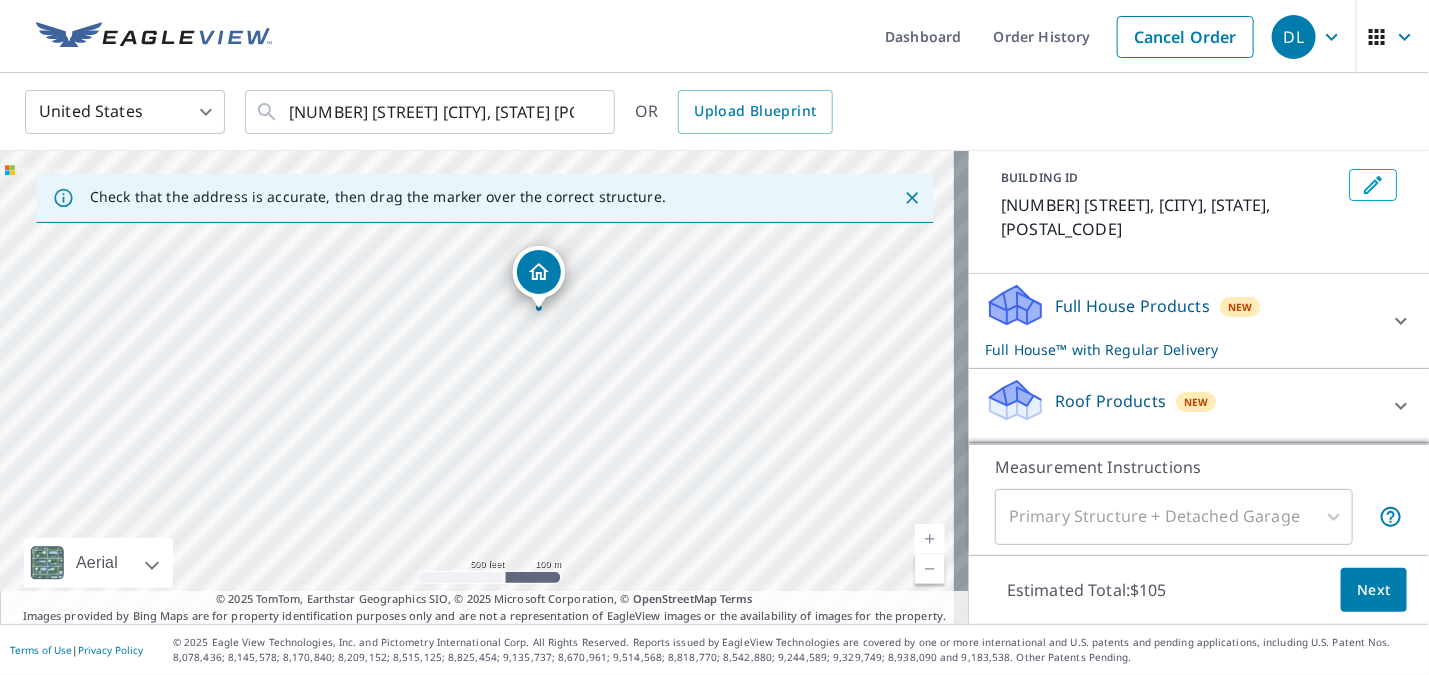 scroll, scrollTop: 140, scrollLeft: 0, axis: vertical 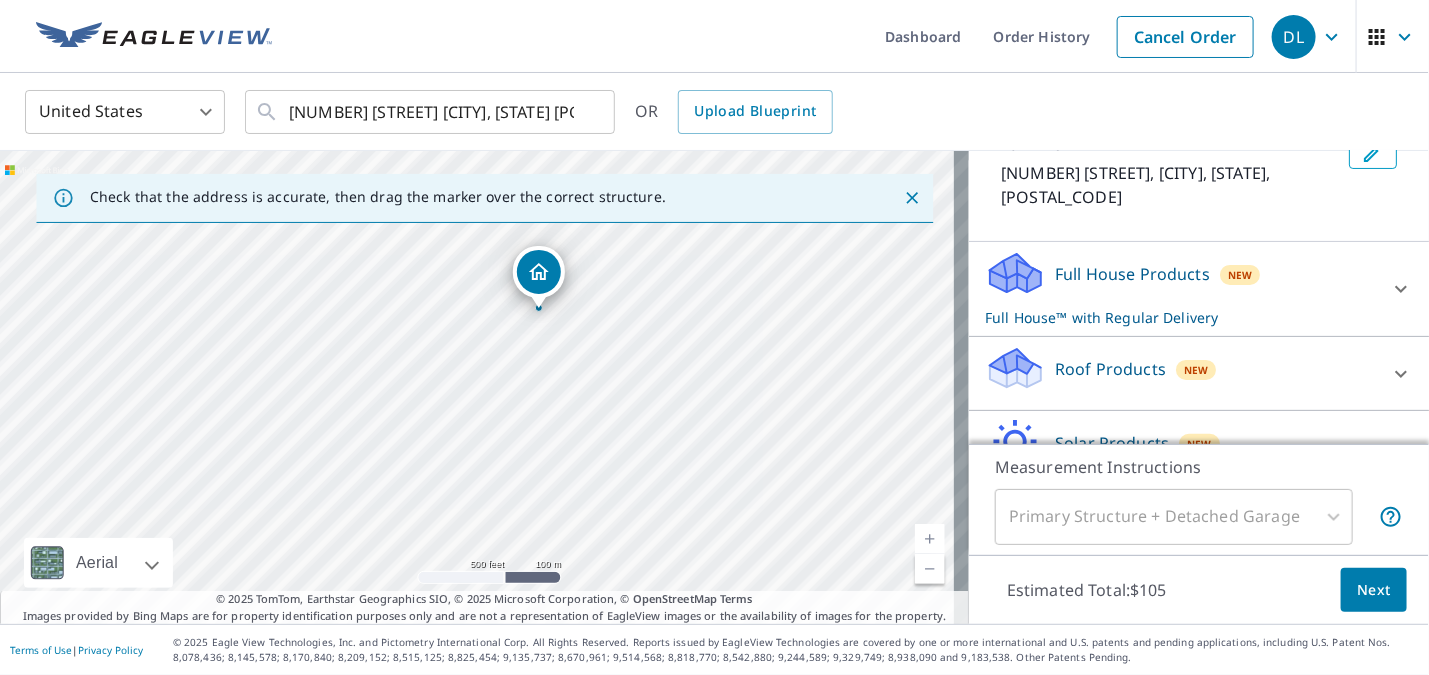 click on "Roof Products" at bounding box center (1110, 369) 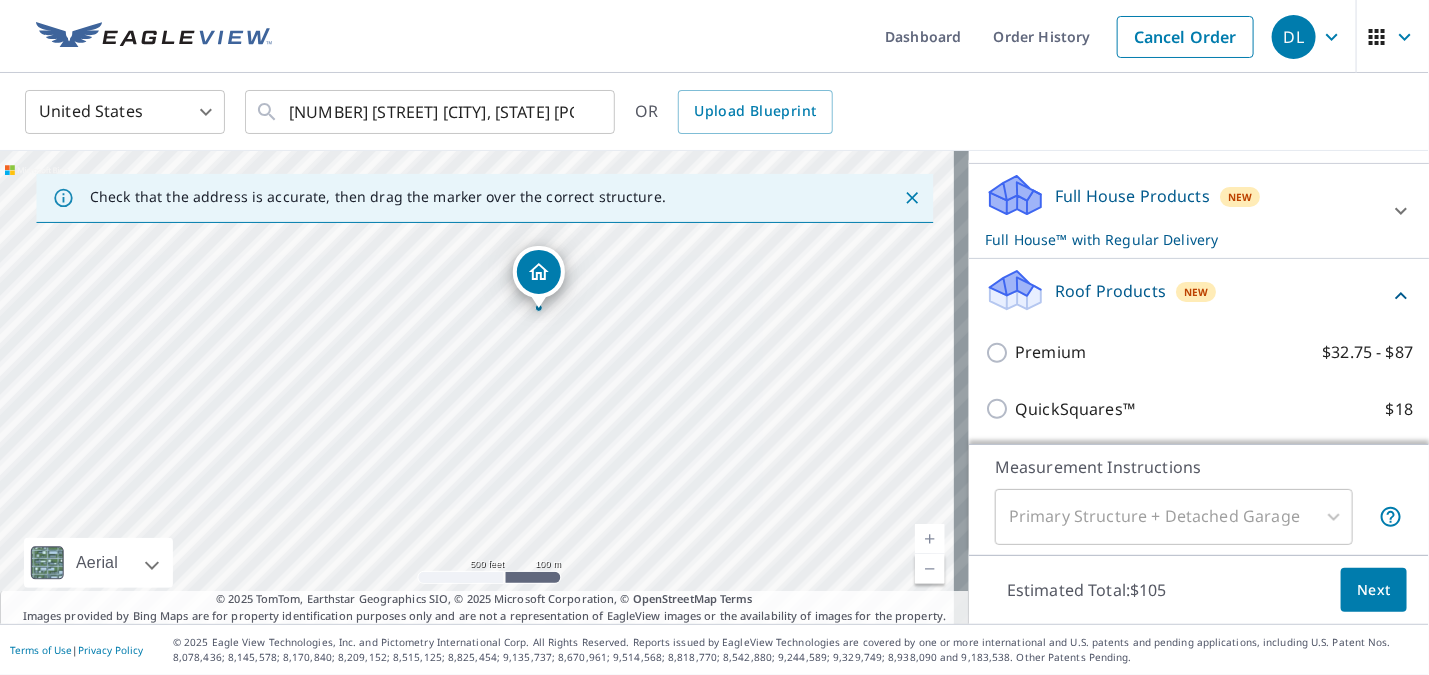 scroll, scrollTop: 234, scrollLeft: 0, axis: vertical 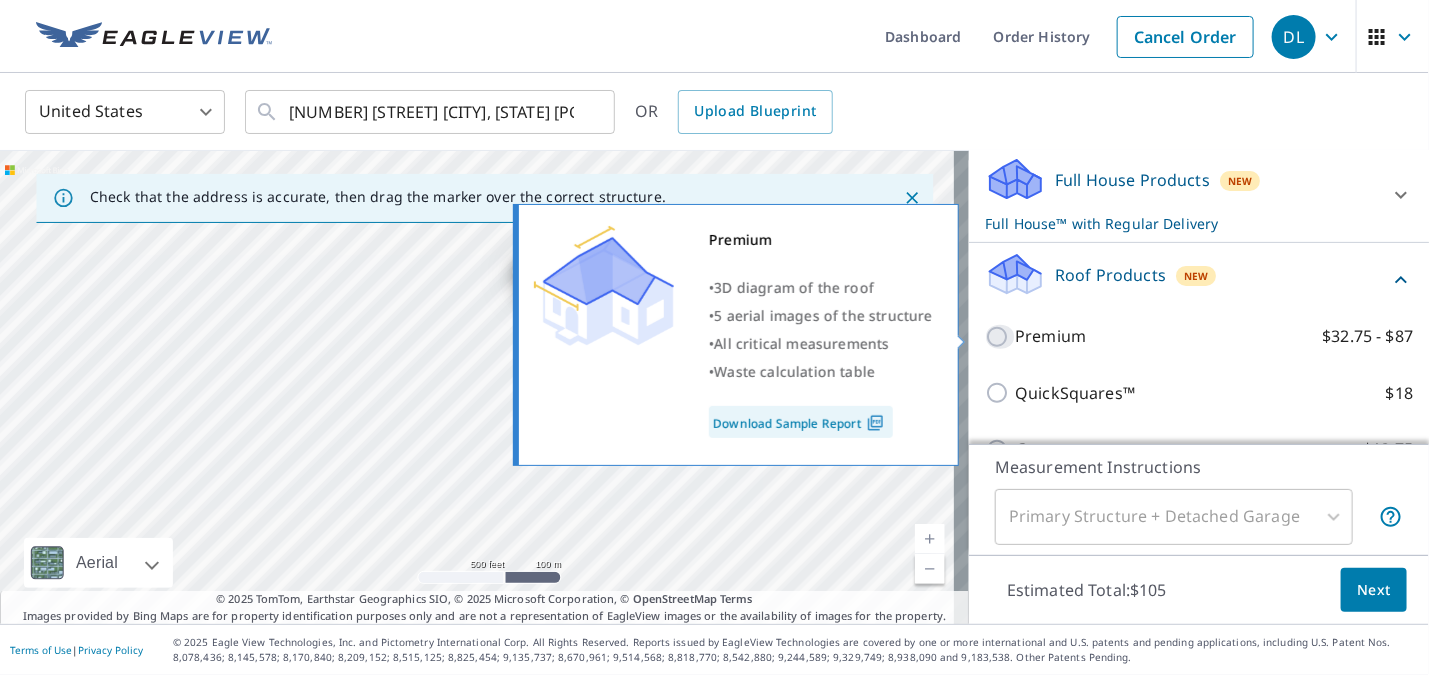 click on "Premium $32.75 - $87" at bounding box center (1000, 337) 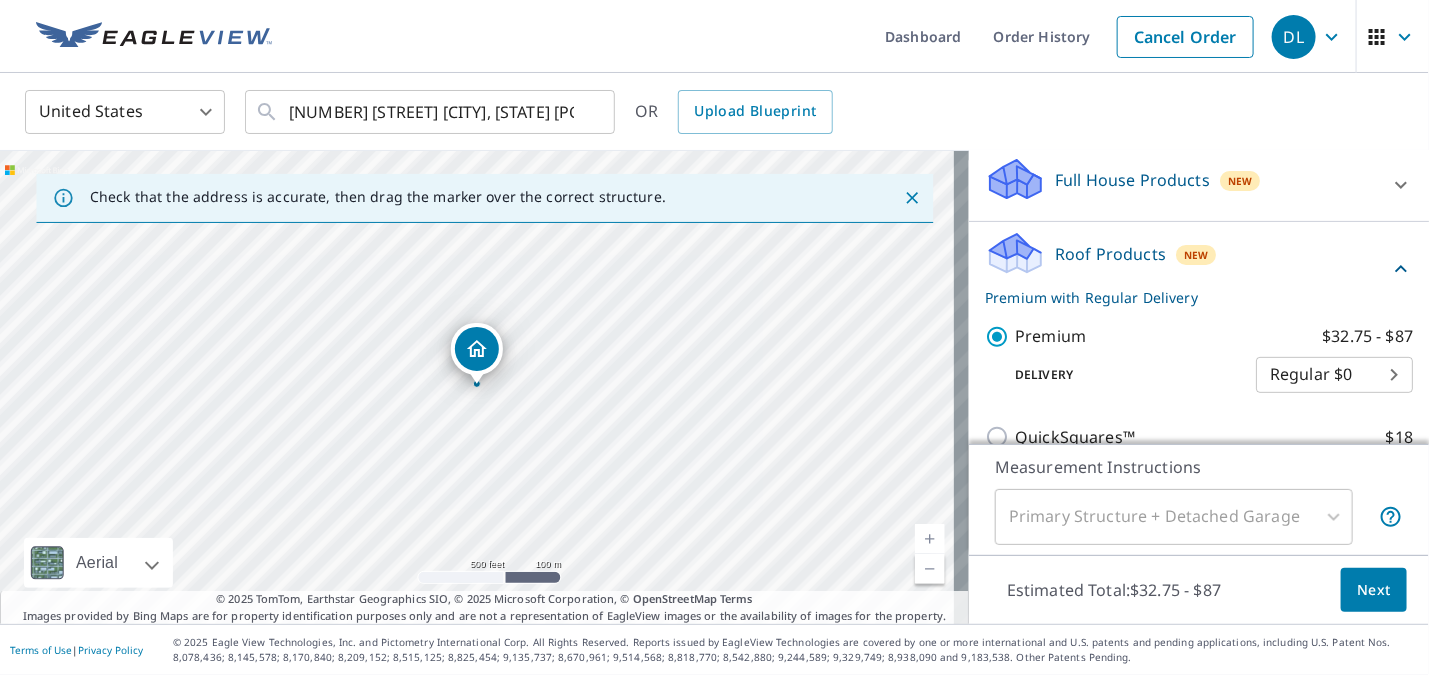 click on "Next" at bounding box center (1374, 590) 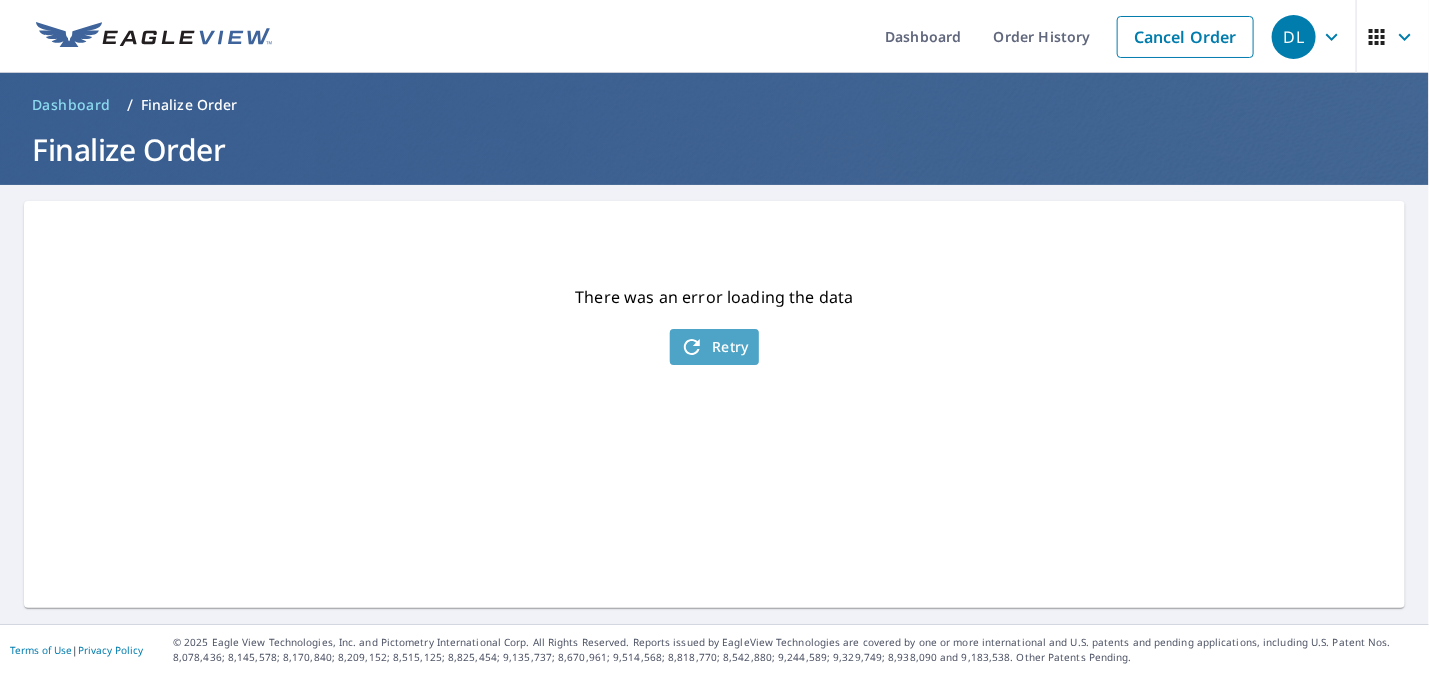 click on "Retry" at bounding box center (714, 347) 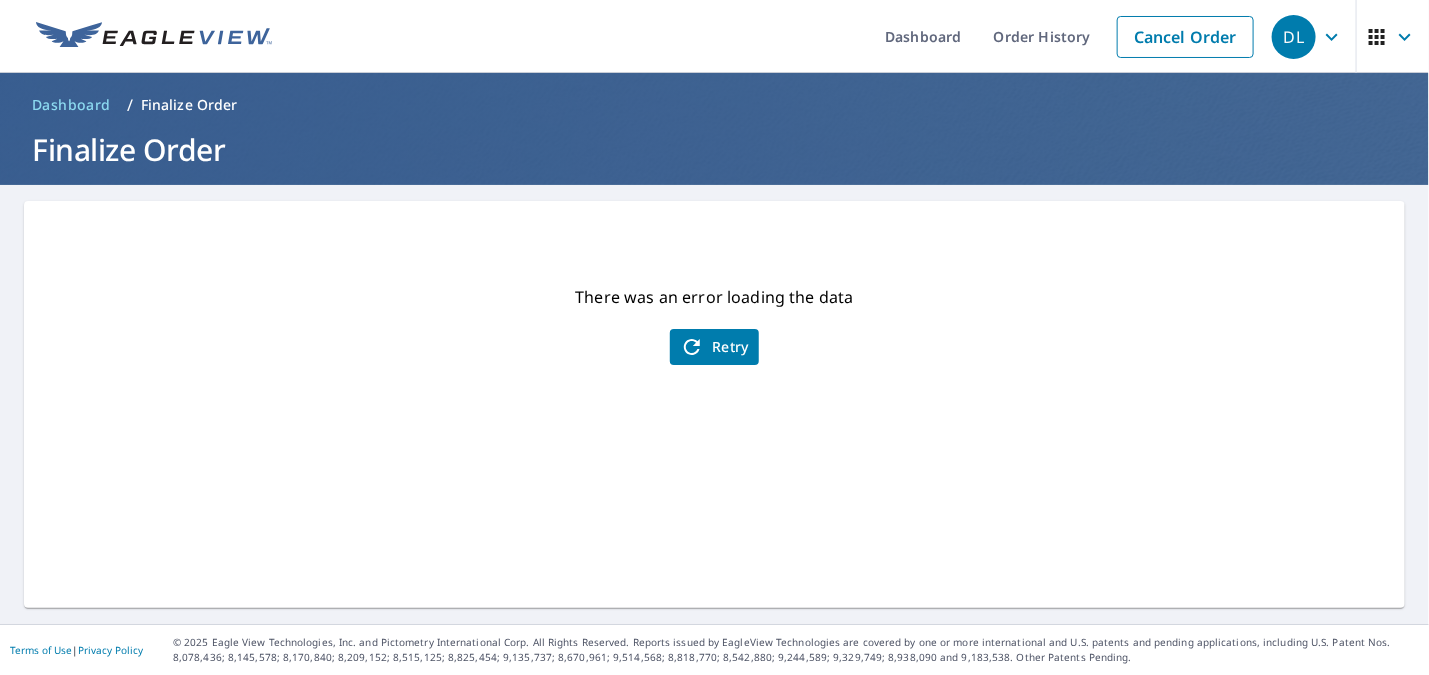 click on "Retry" at bounding box center [714, 347] 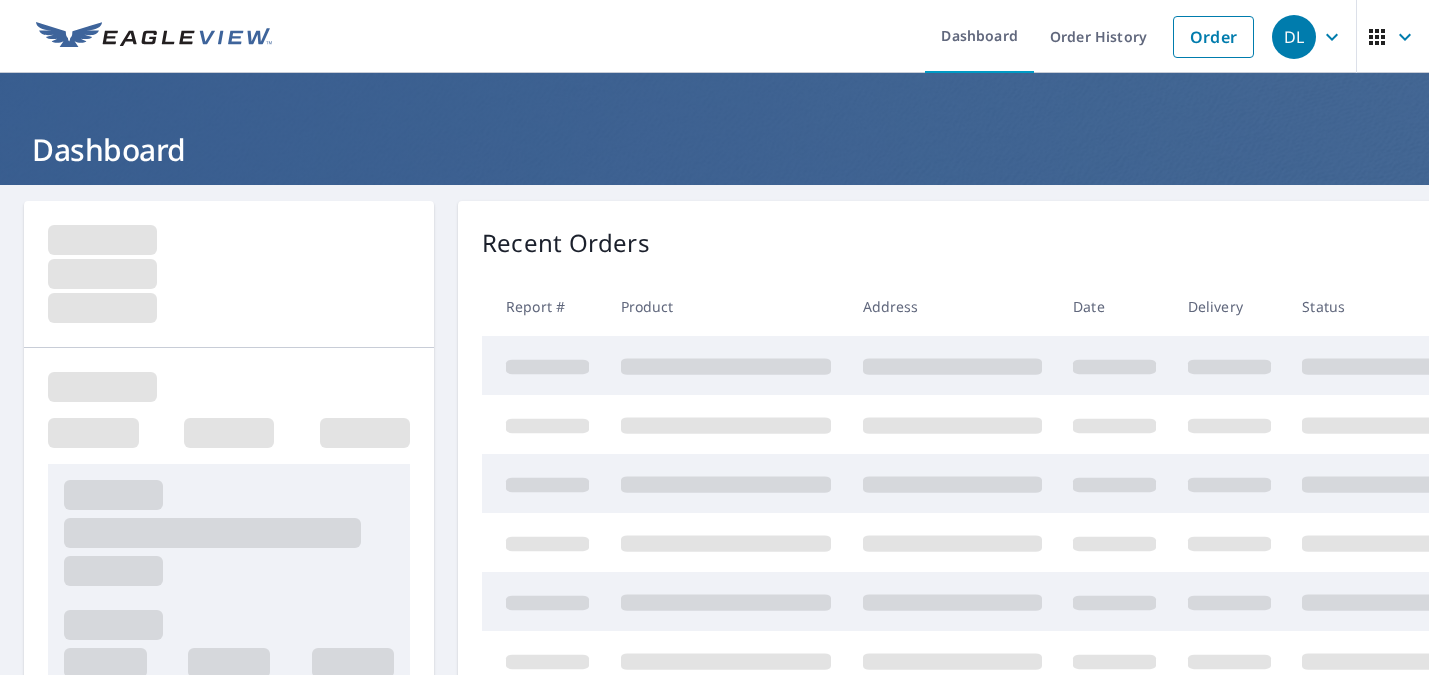 scroll, scrollTop: 0, scrollLeft: 0, axis: both 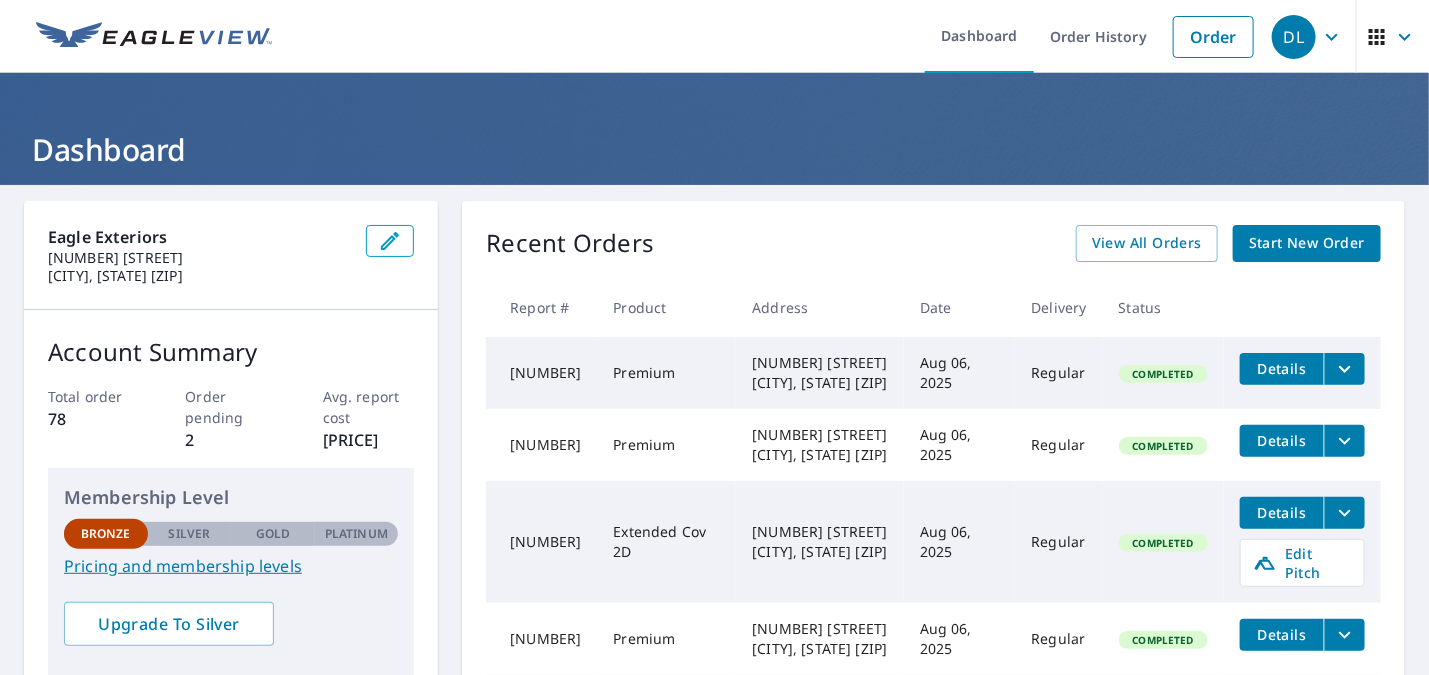 click on "Start New Order" at bounding box center [1307, 243] 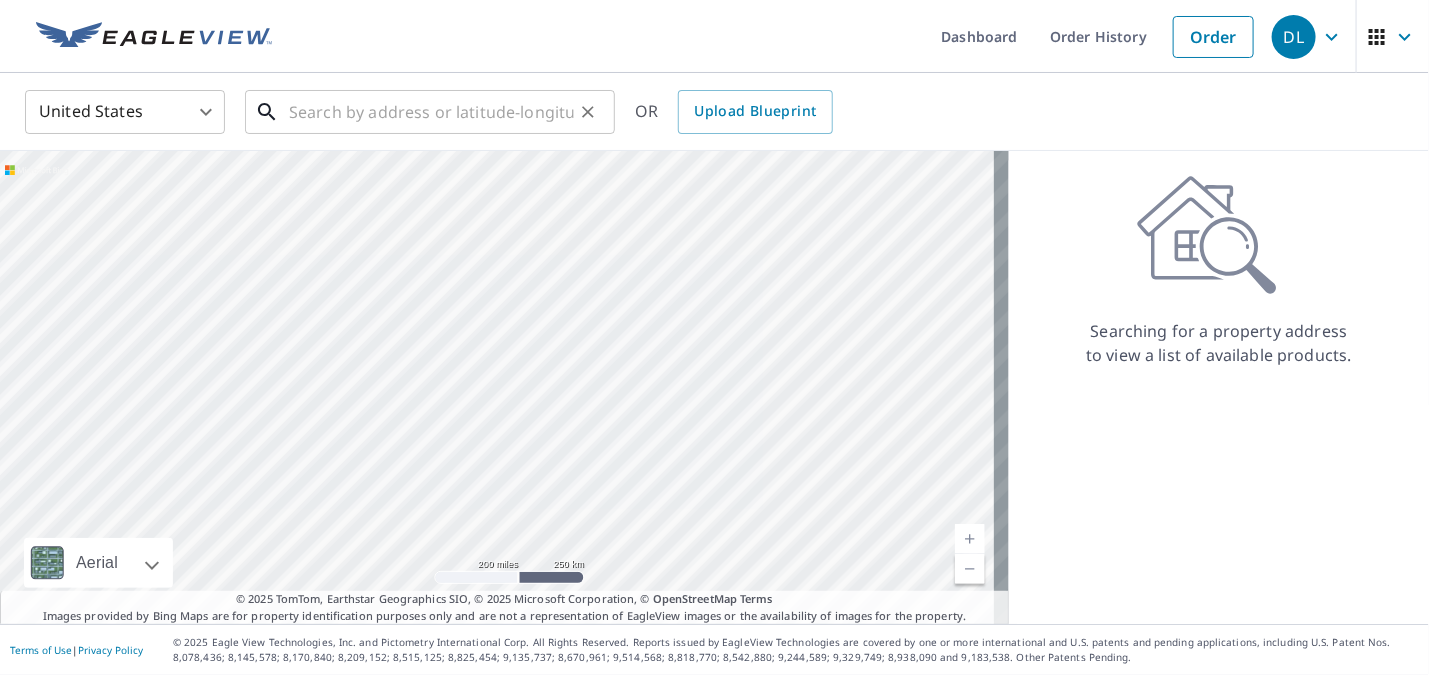 click at bounding box center [431, 112] 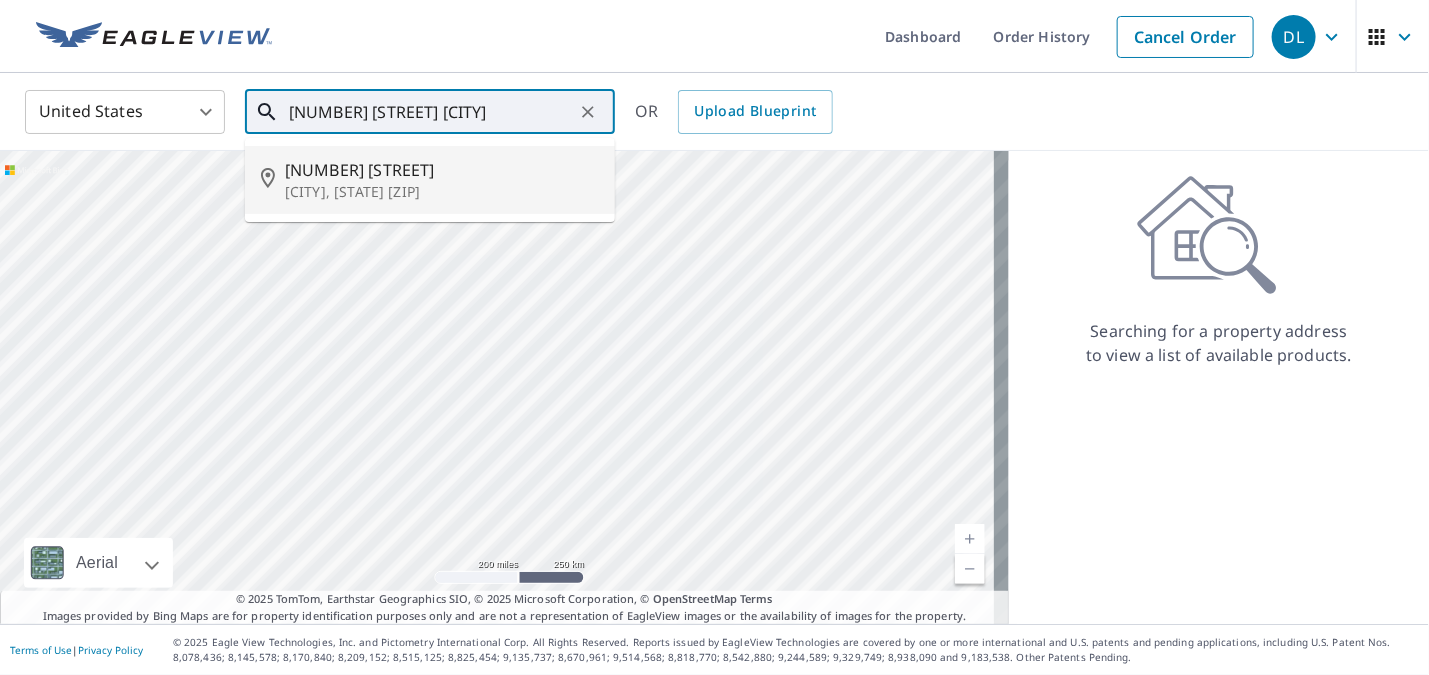 click on "230 Blueberry Ln" at bounding box center (442, 170) 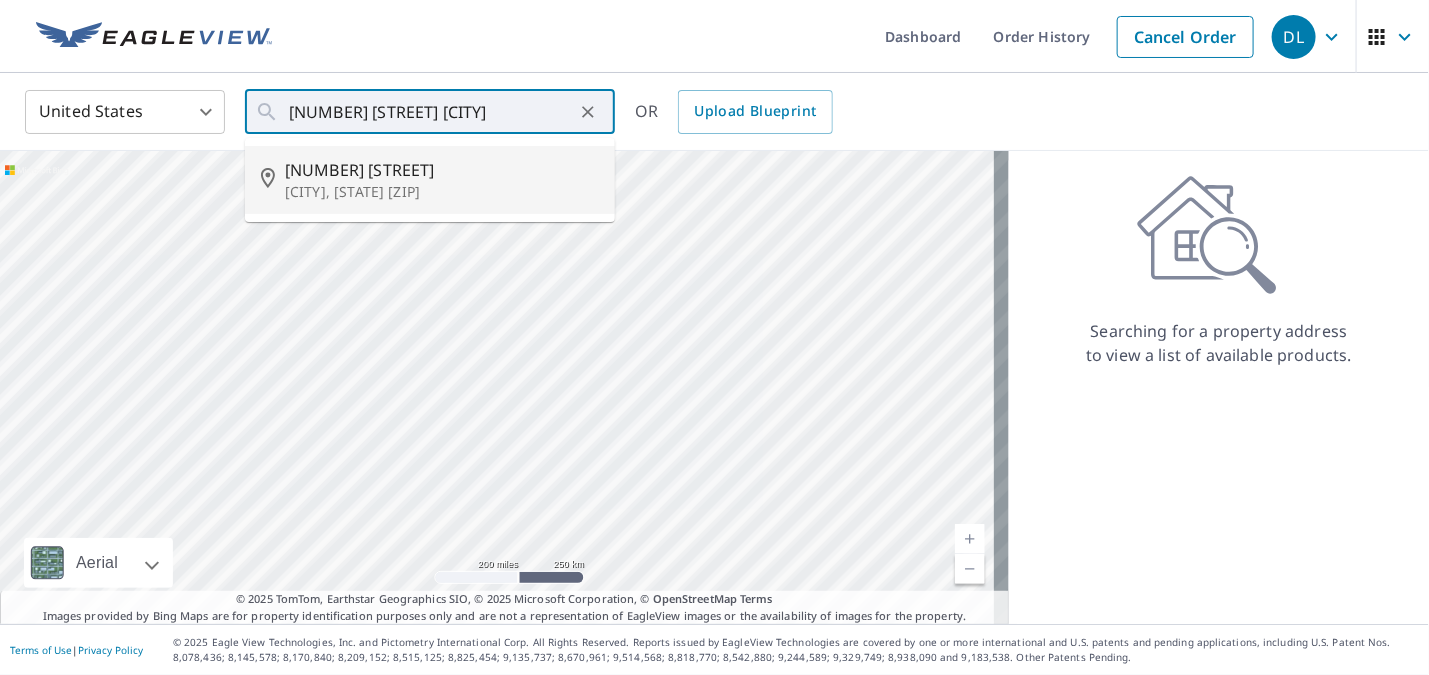 type on "230 Blueberry Ln West Kingston, RI 02892" 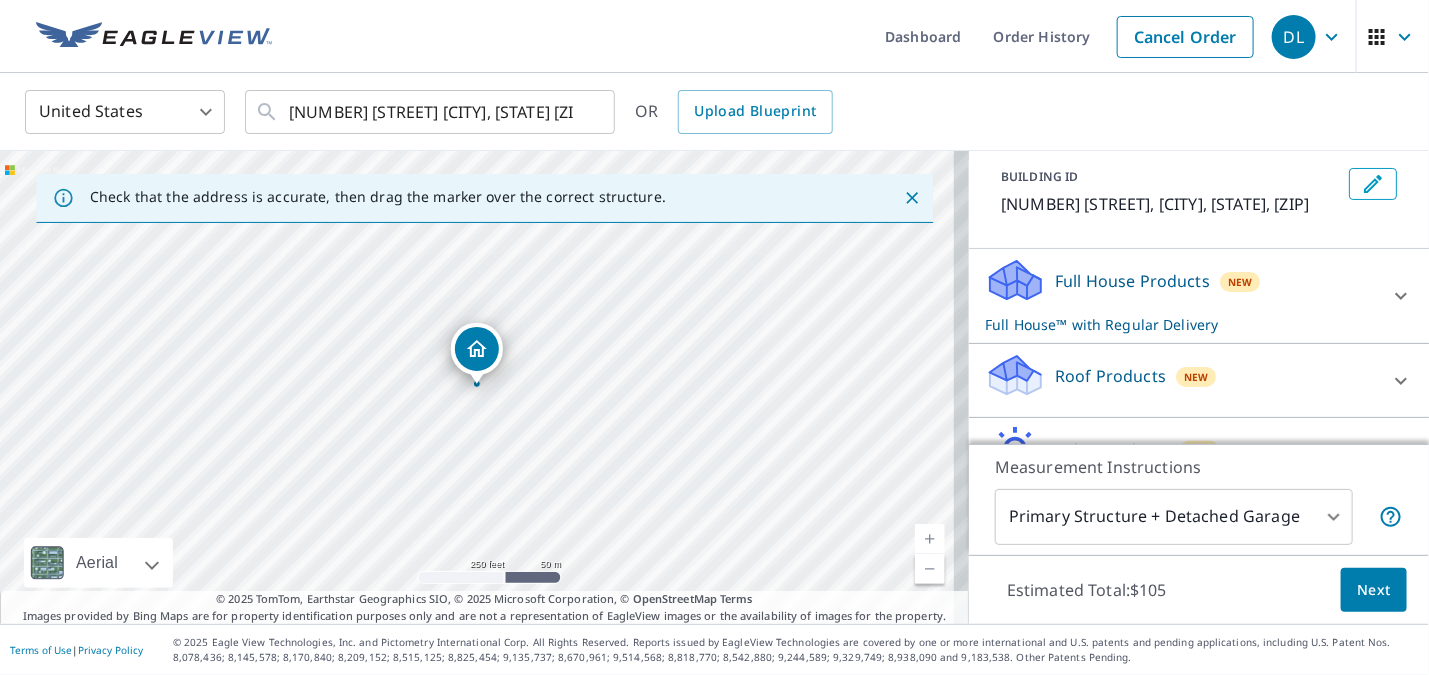 scroll, scrollTop: 144, scrollLeft: 0, axis: vertical 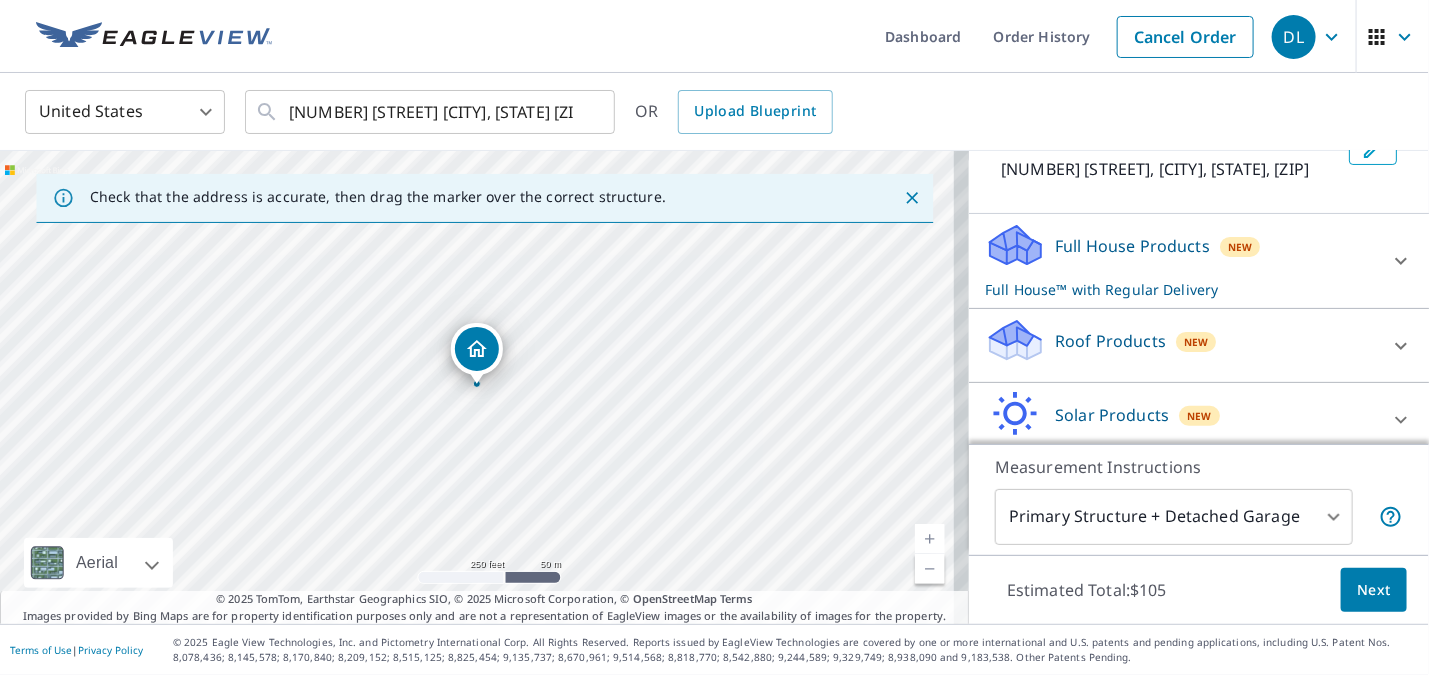 click on "Roof Products New" at bounding box center (1181, 345) 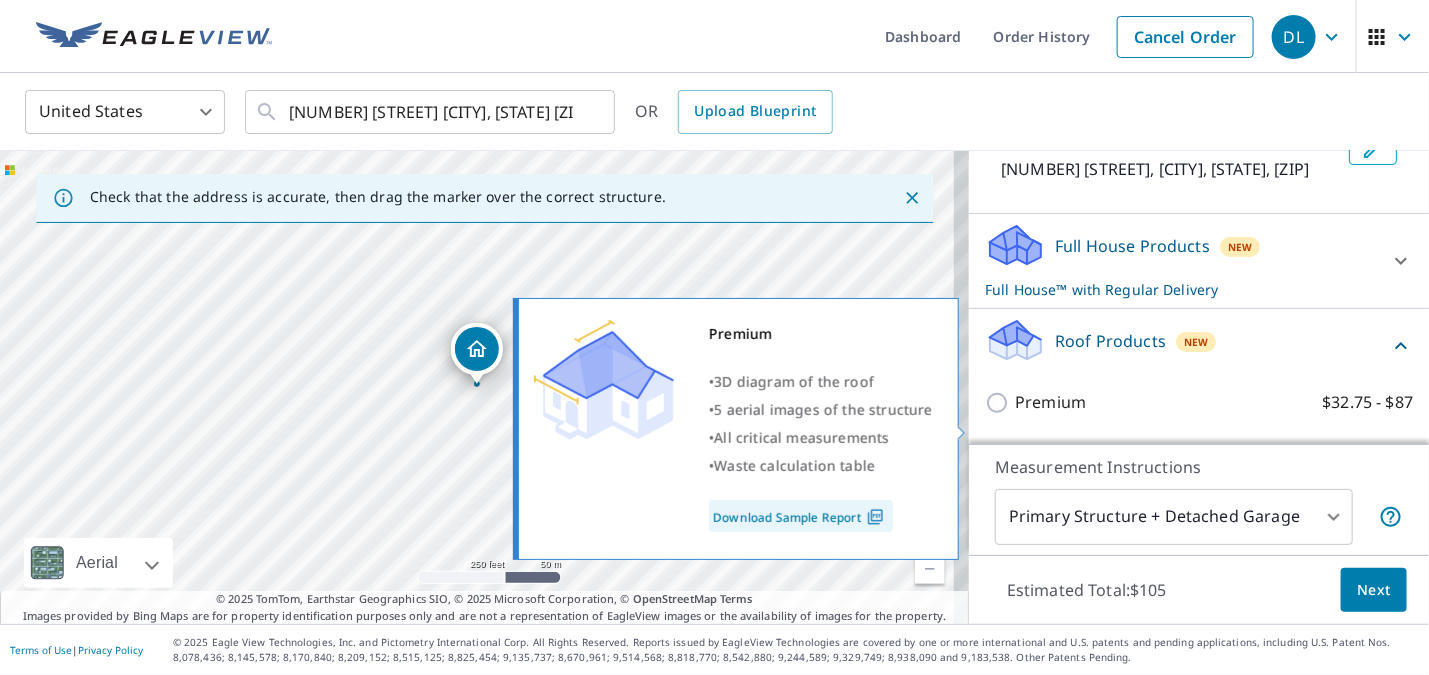 click on "Premium $32.75 - $87" at bounding box center (1000, 403) 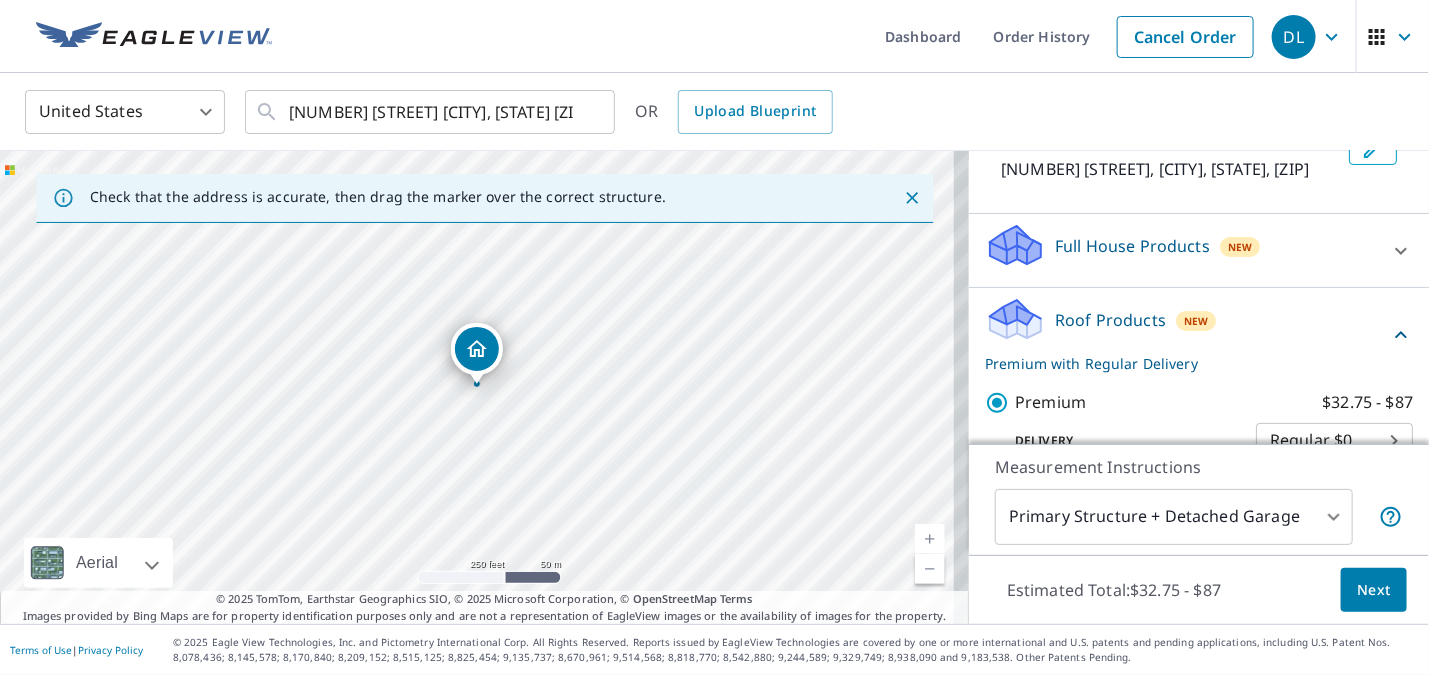 click on "Next" at bounding box center (1374, 590) 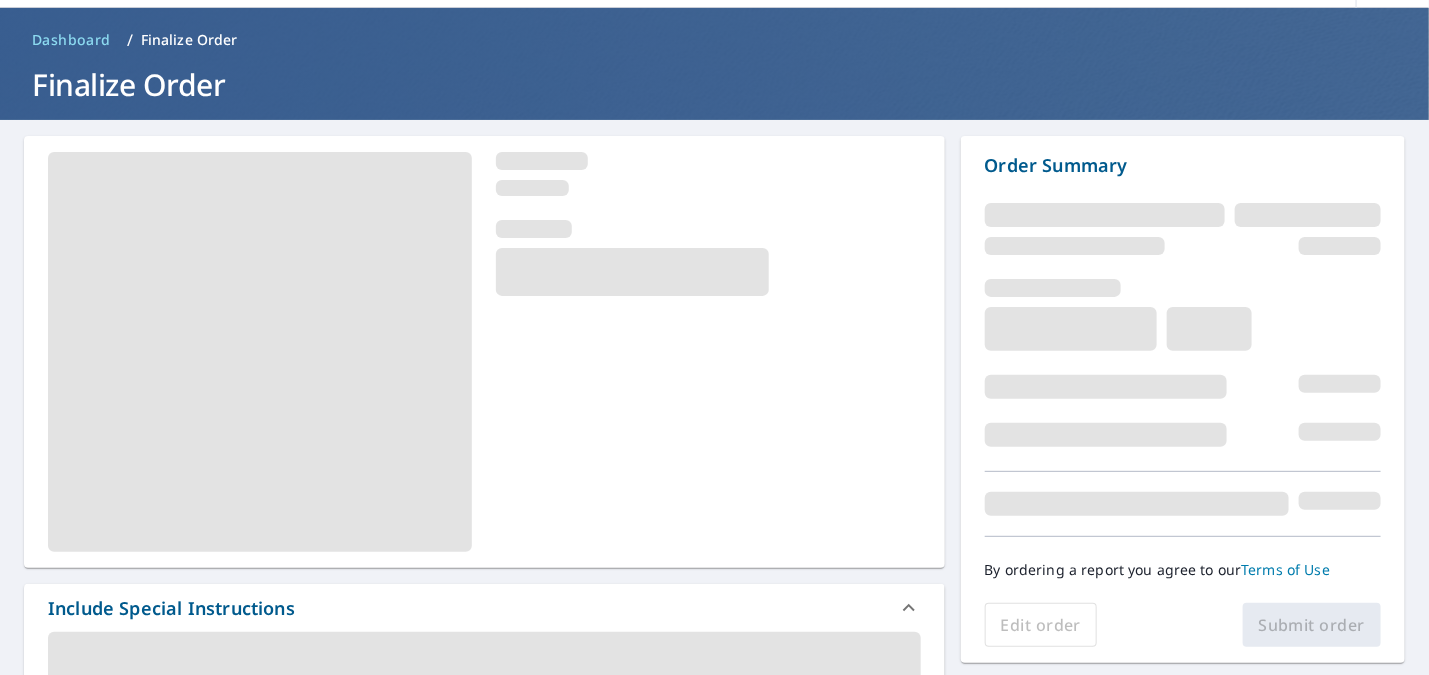 scroll, scrollTop: 84, scrollLeft: 0, axis: vertical 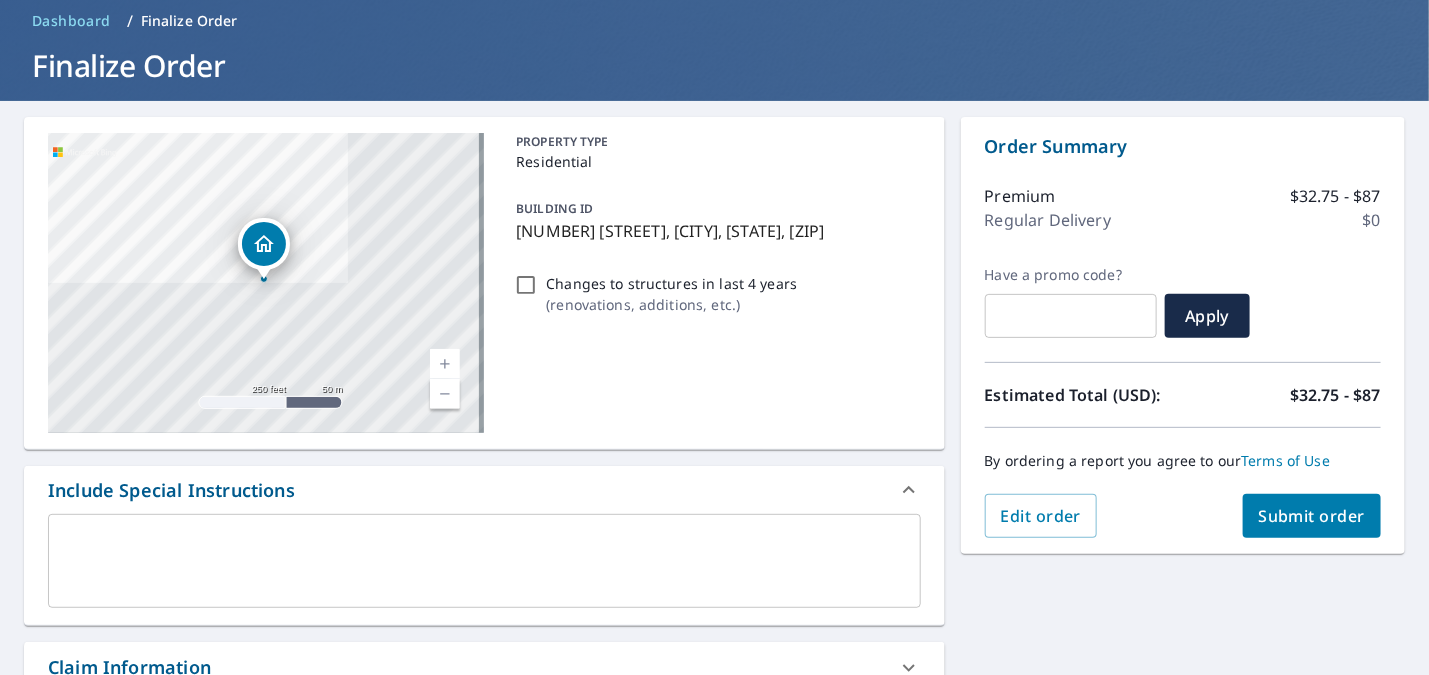 click on "Submit order" at bounding box center (1312, 516) 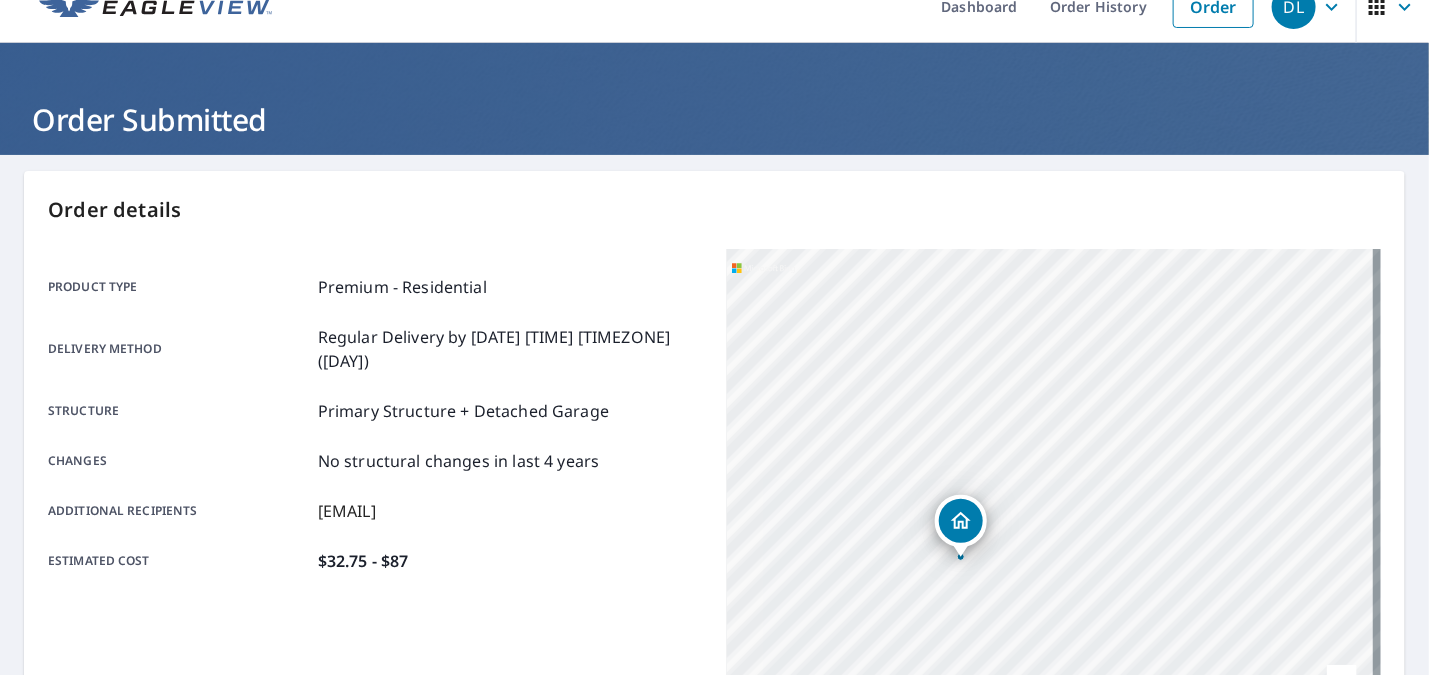 scroll, scrollTop: 0, scrollLeft: 0, axis: both 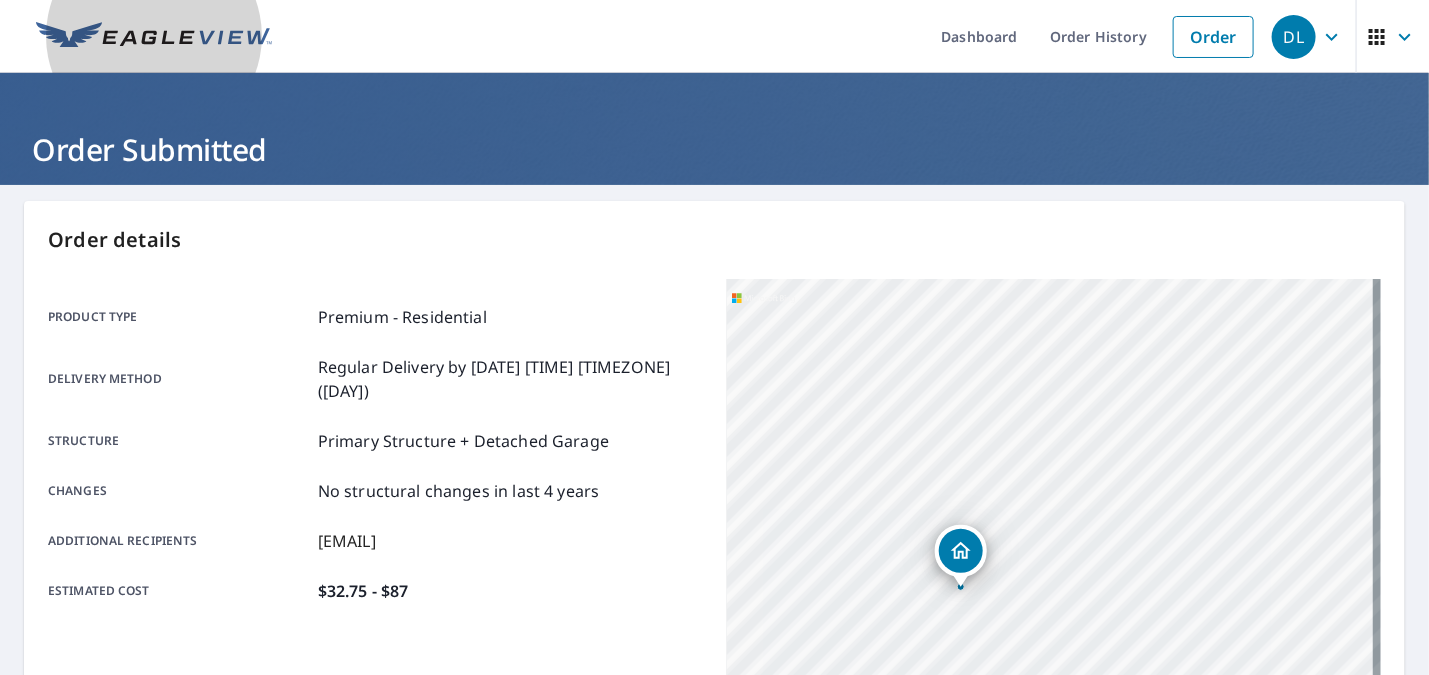 click at bounding box center (154, 37) 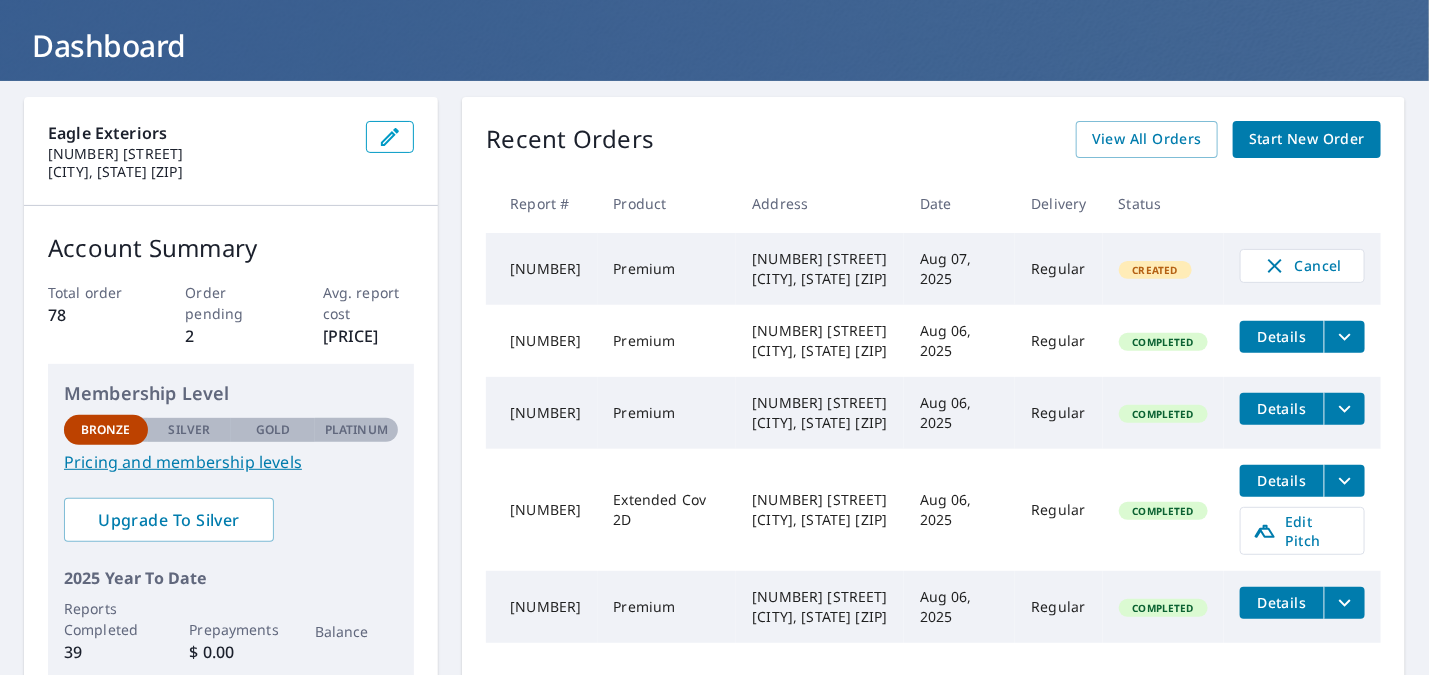 scroll, scrollTop: 65, scrollLeft: 0, axis: vertical 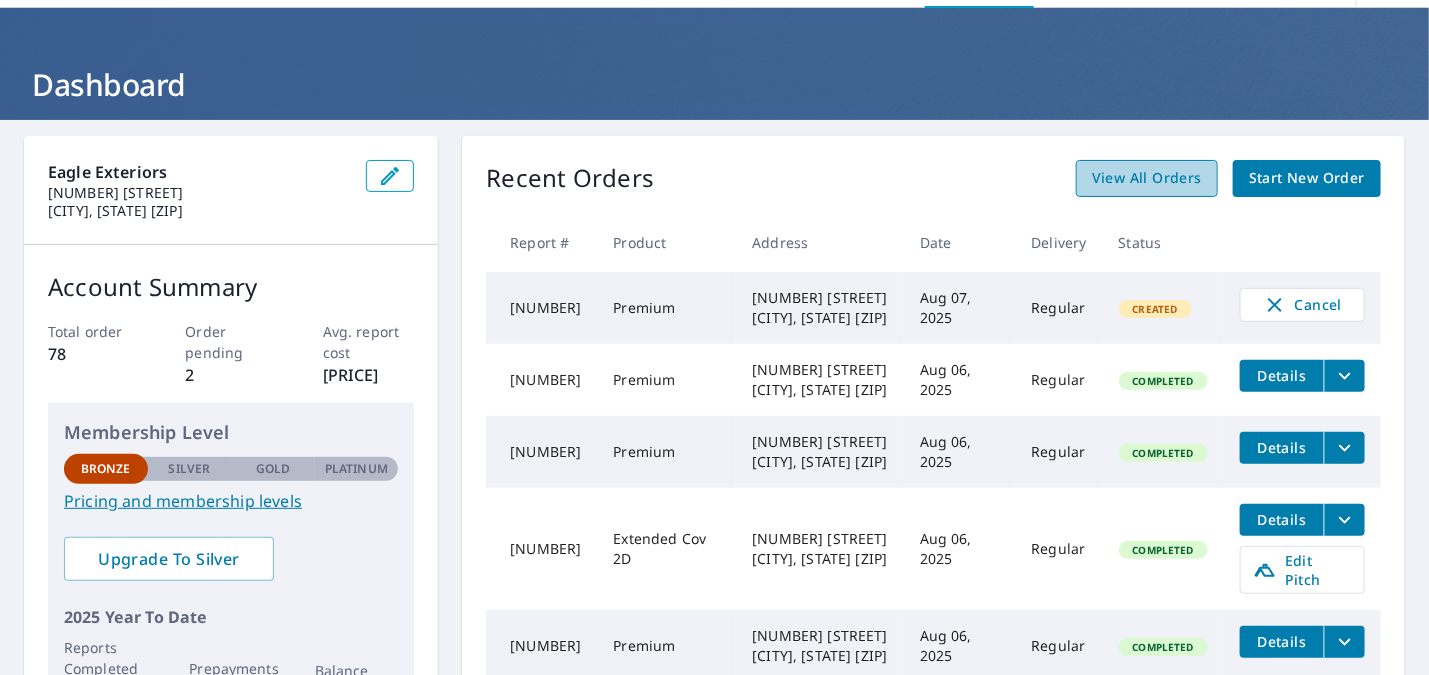 click on "View All Orders" at bounding box center (1147, 178) 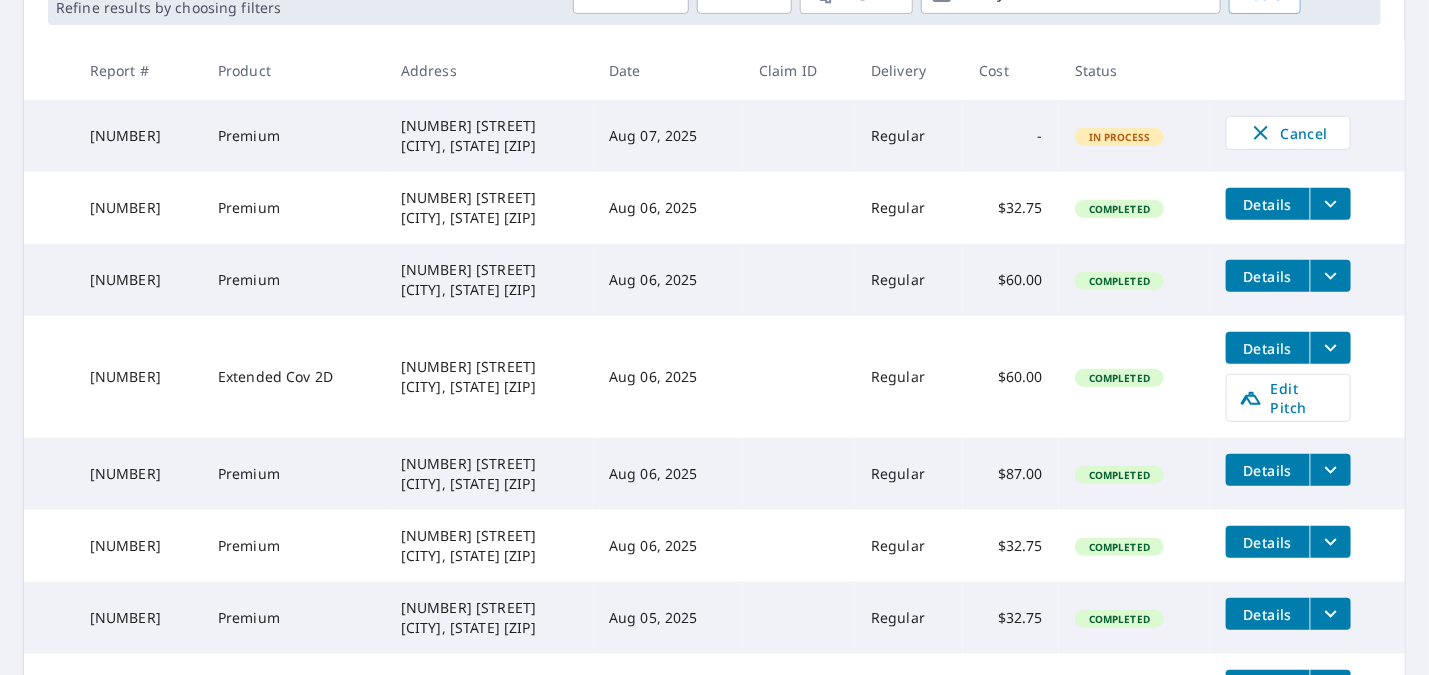 scroll, scrollTop: 301, scrollLeft: 0, axis: vertical 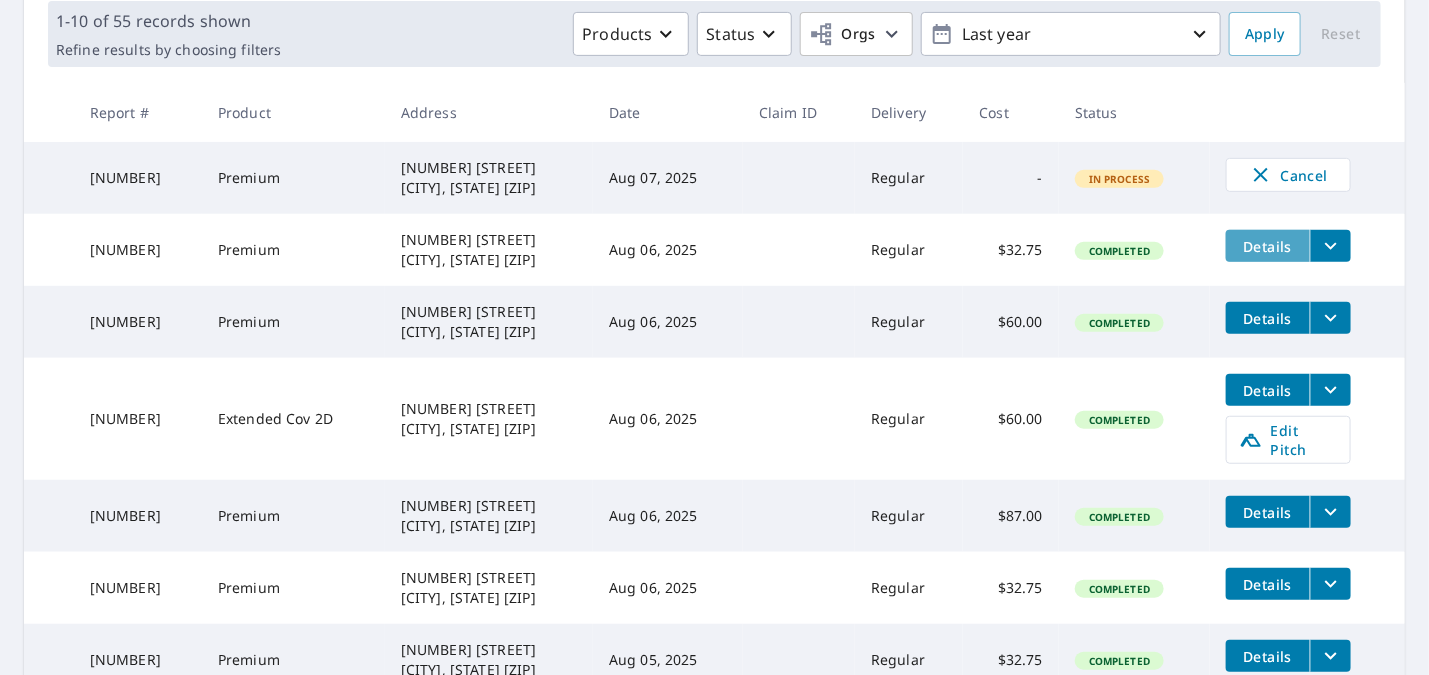 click on "Details" at bounding box center (1268, 246) 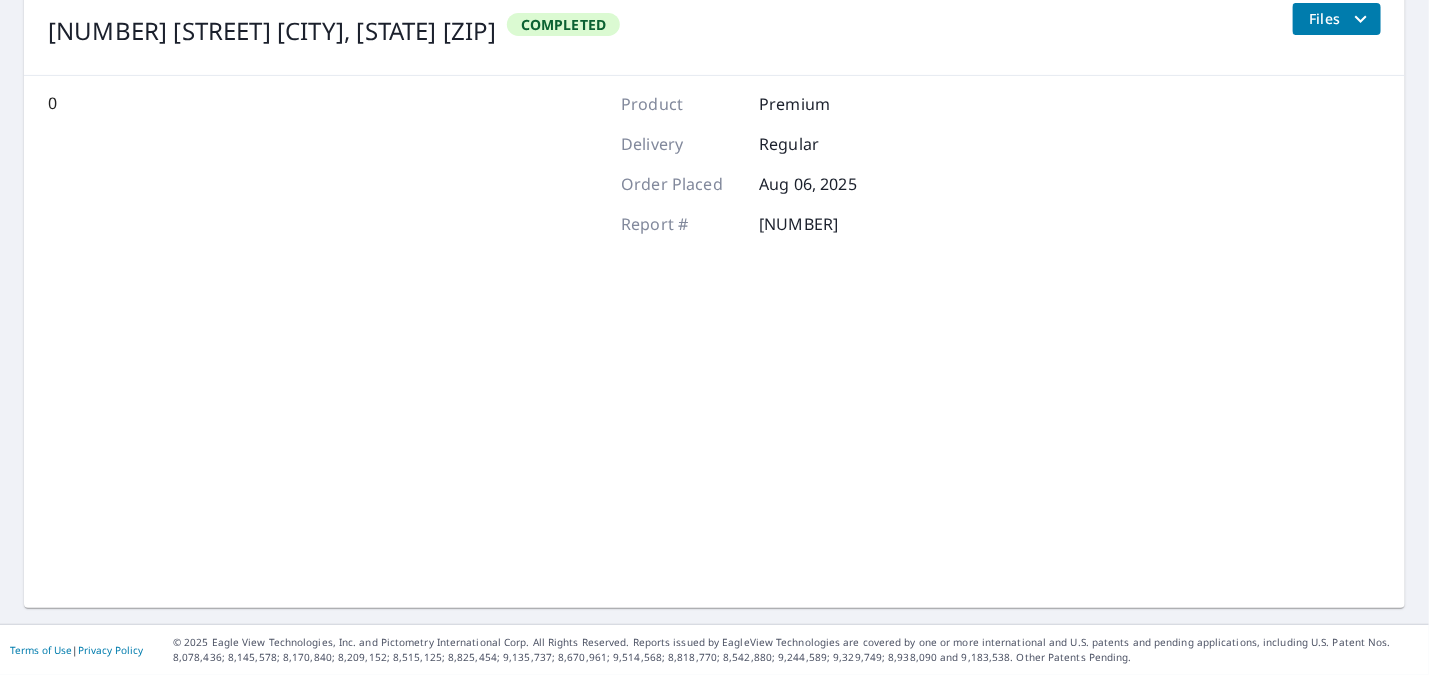 scroll, scrollTop: 257, scrollLeft: 0, axis: vertical 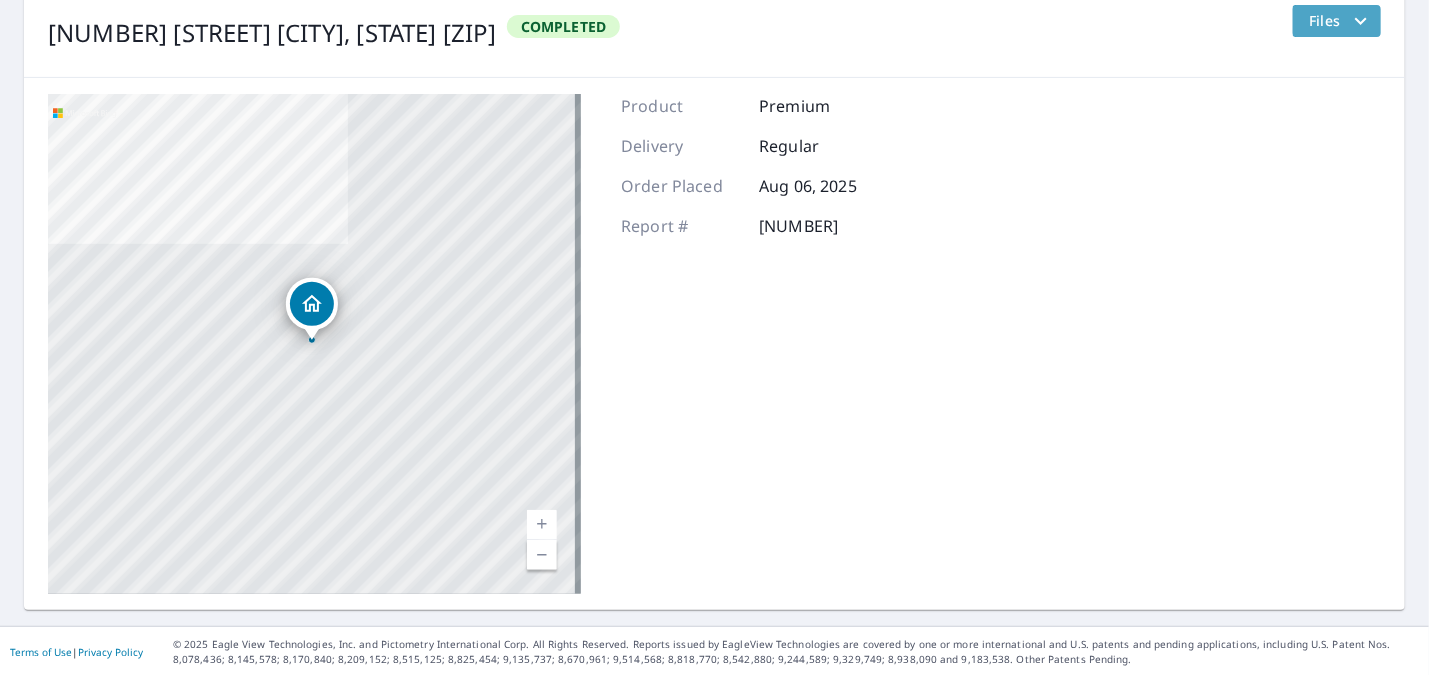 click on "Files" at bounding box center [1341, 21] 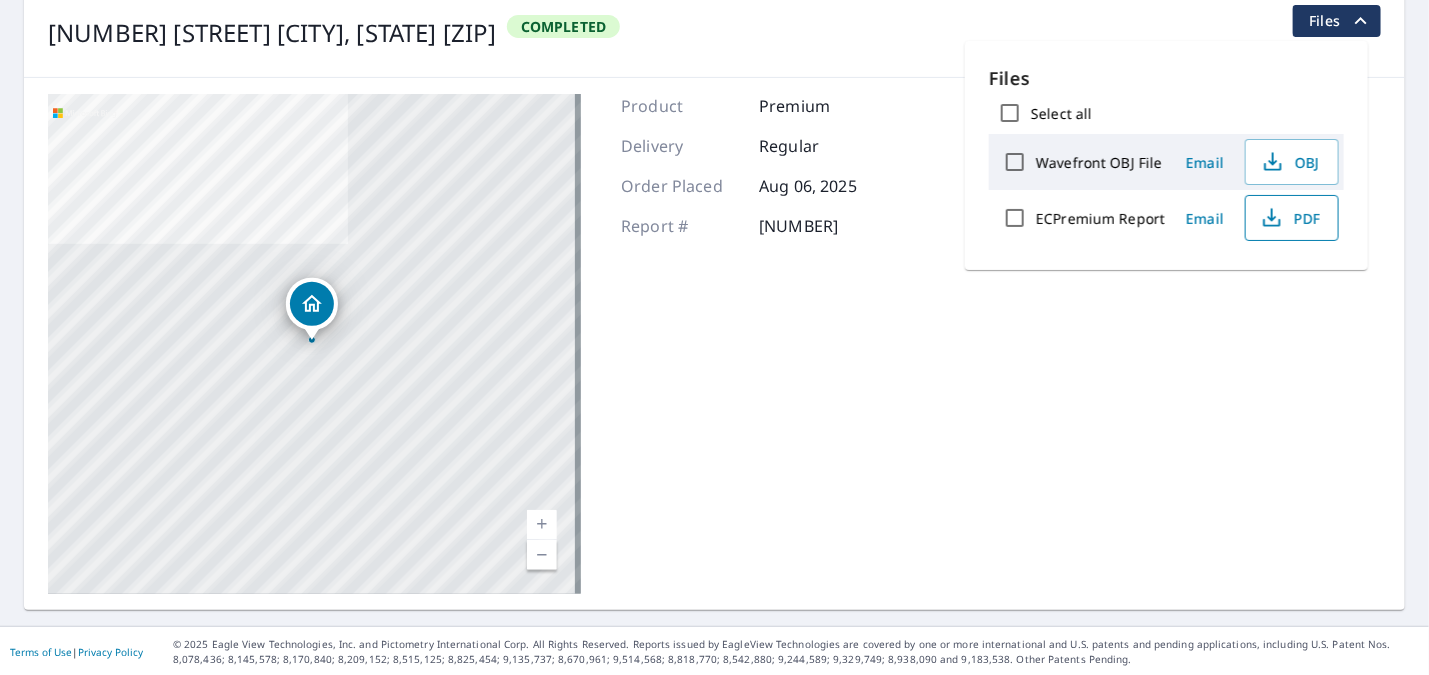 click on "PDF" at bounding box center (1290, 218) 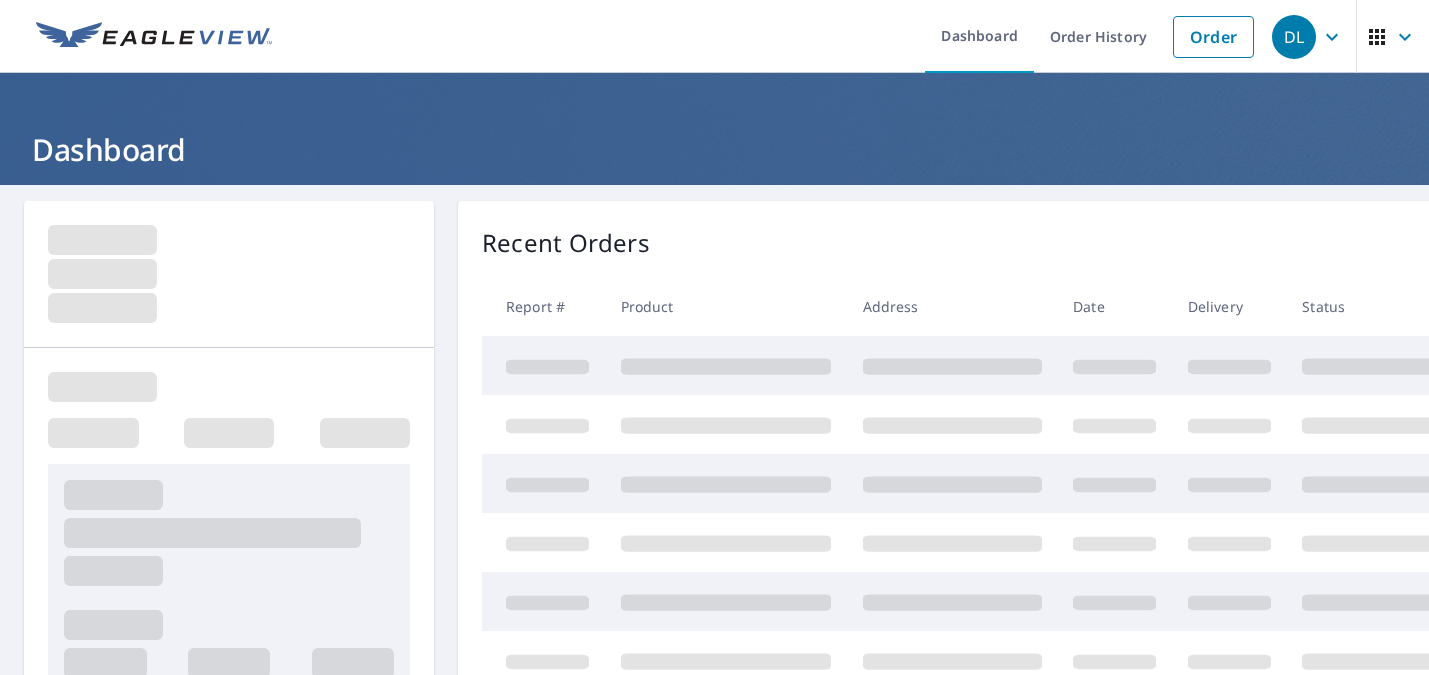 scroll, scrollTop: 0, scrollLeft: 0, axis: both 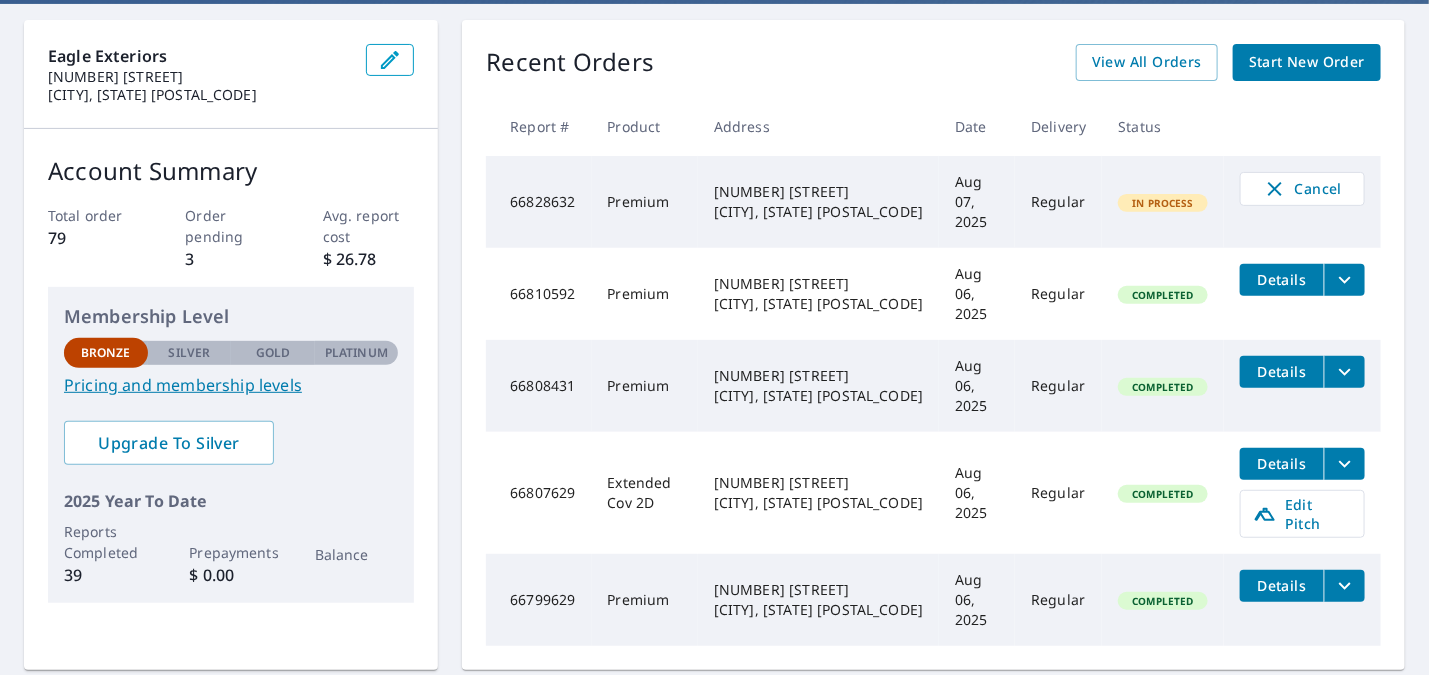 click on "Details" at bounding box center (1282, 463) 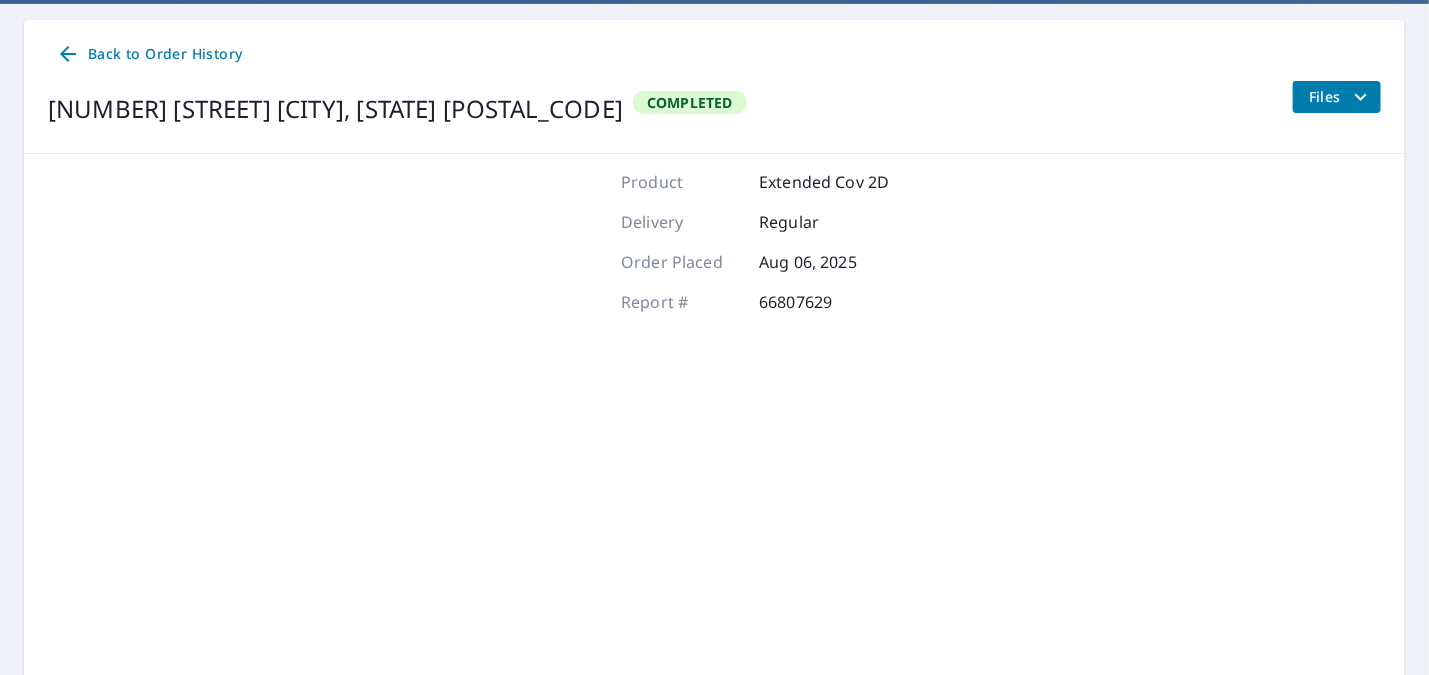 click on "Files" at bounding box center (1341, 97) 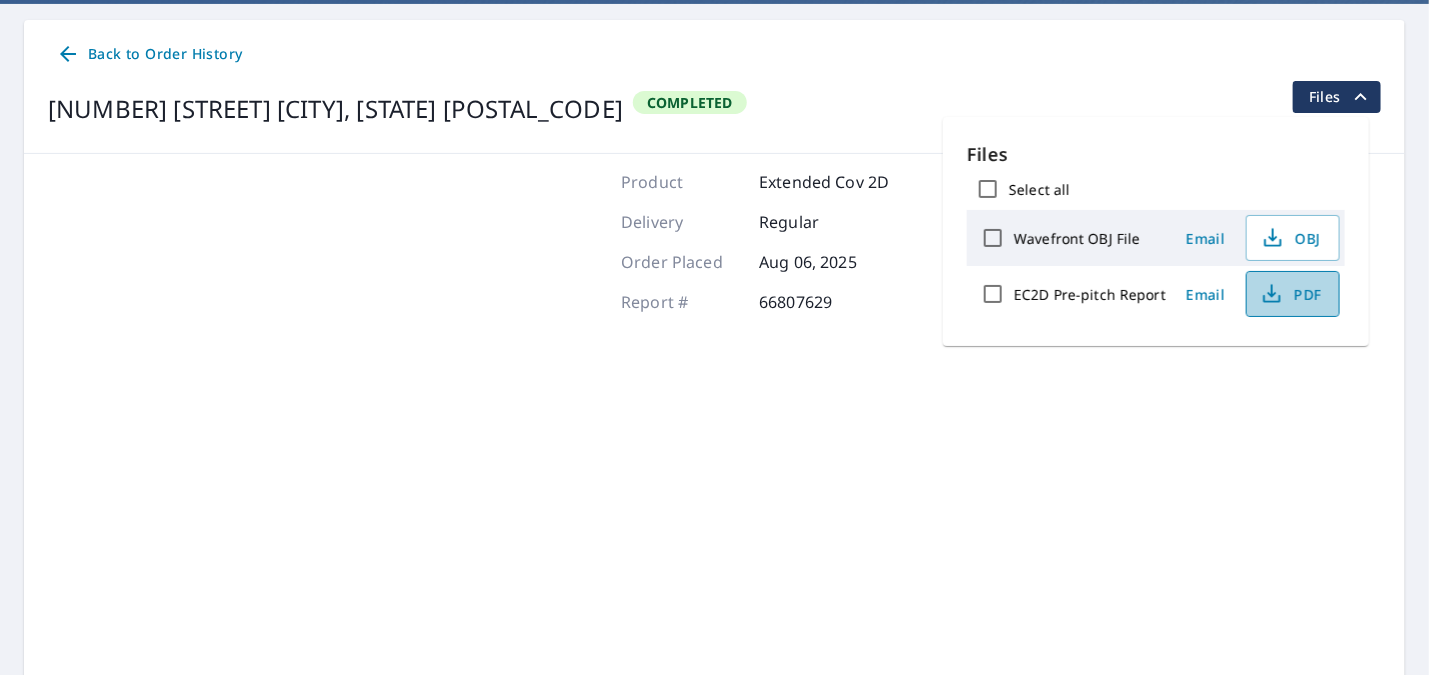 click 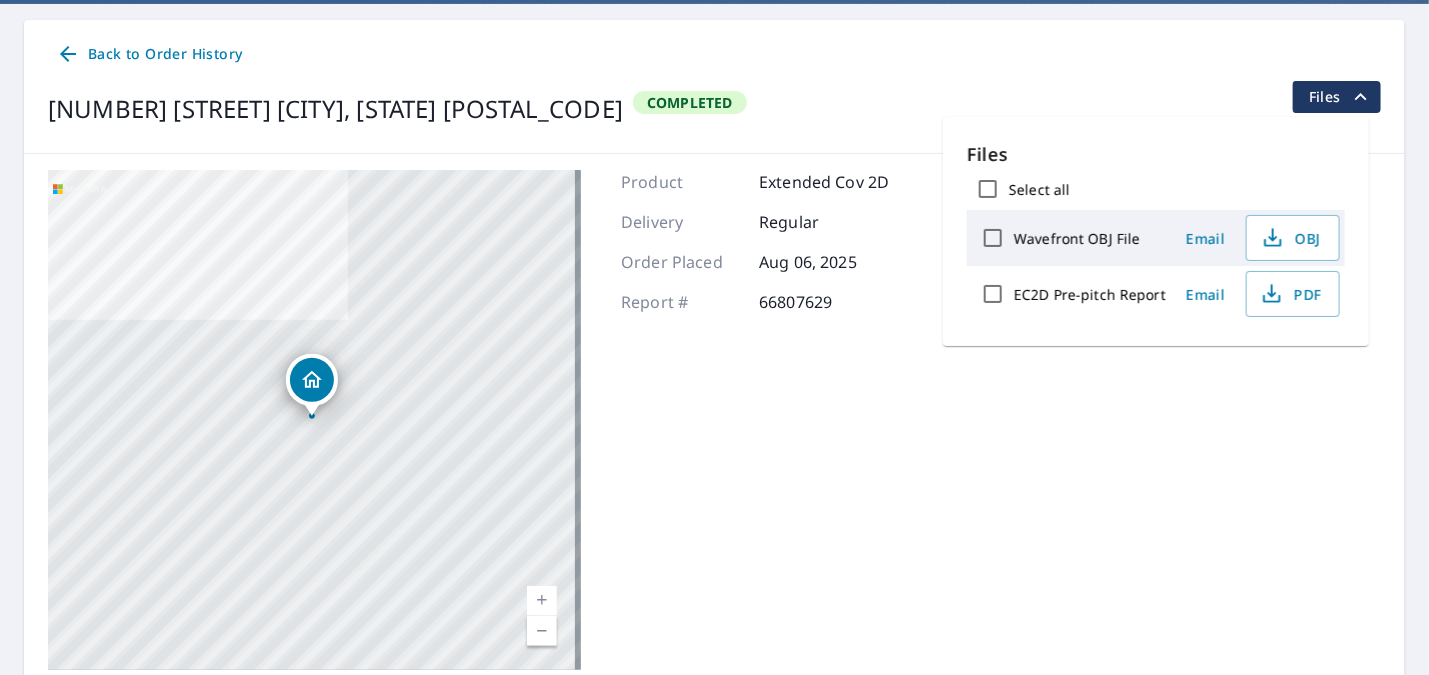 click on "Back to Order History" at bounding box center (149, 54) 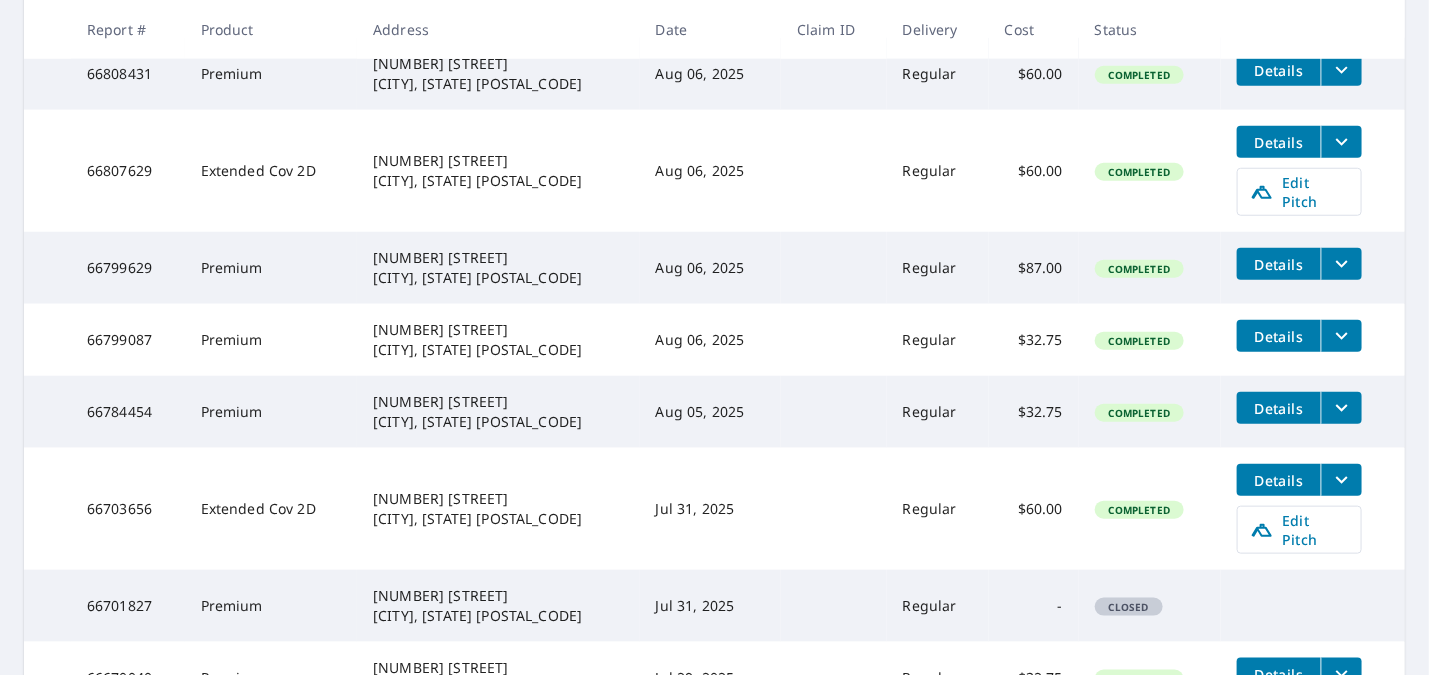 scroll, scrollTop: 550, scrollLeft: 0, axis: vertical 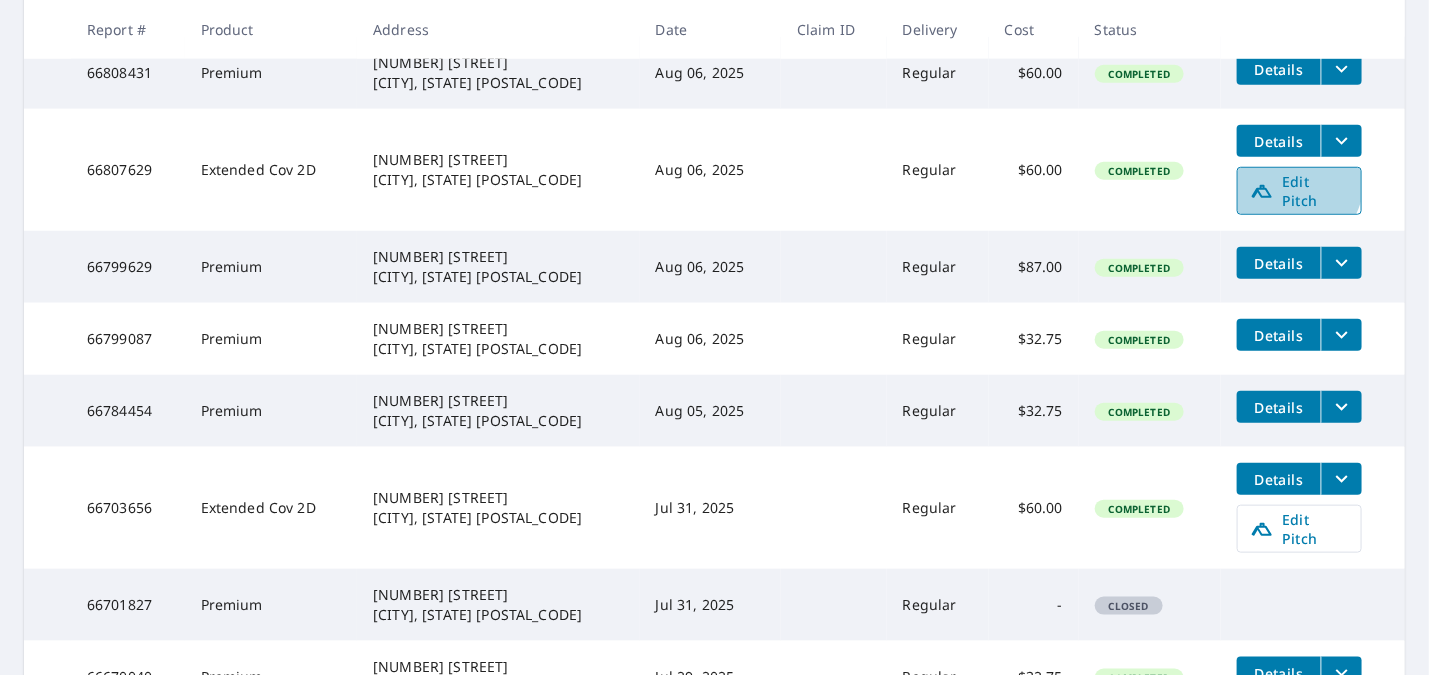 click on "Edit Pitch" at bounding box center [1299, 191] 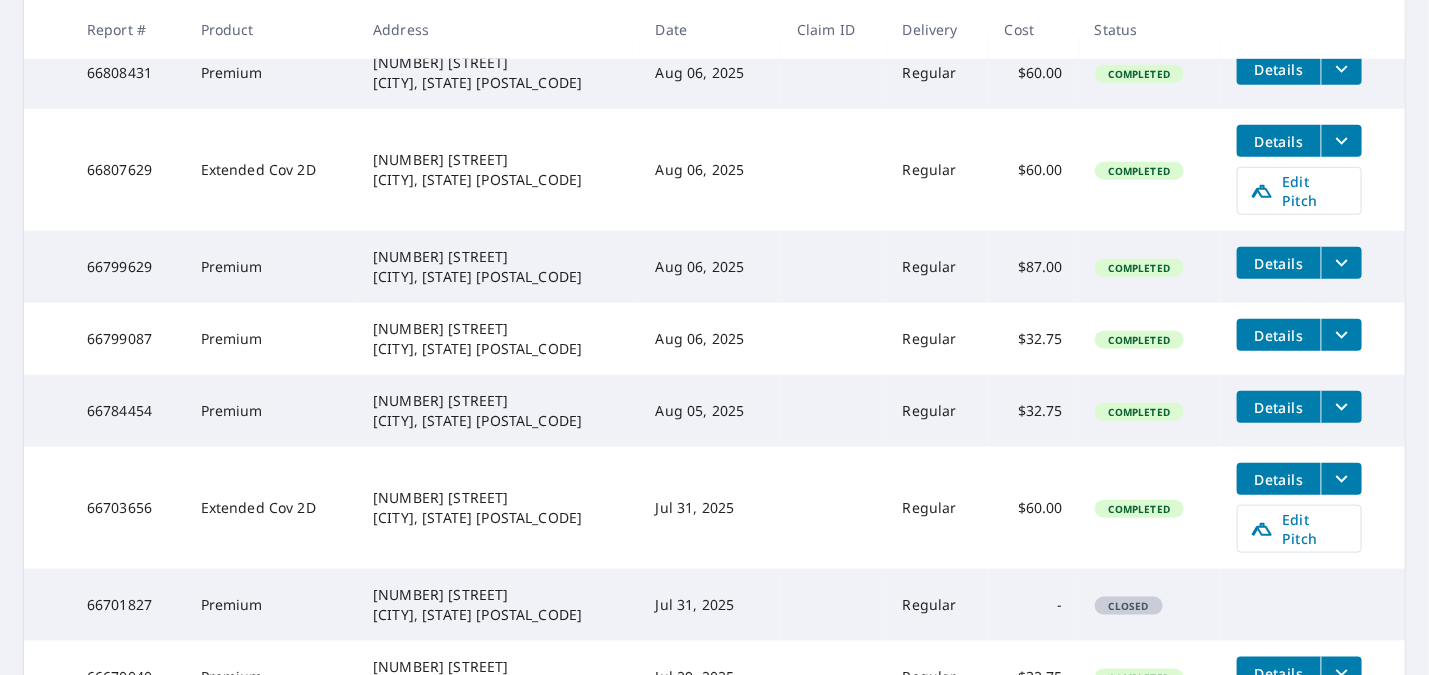 click 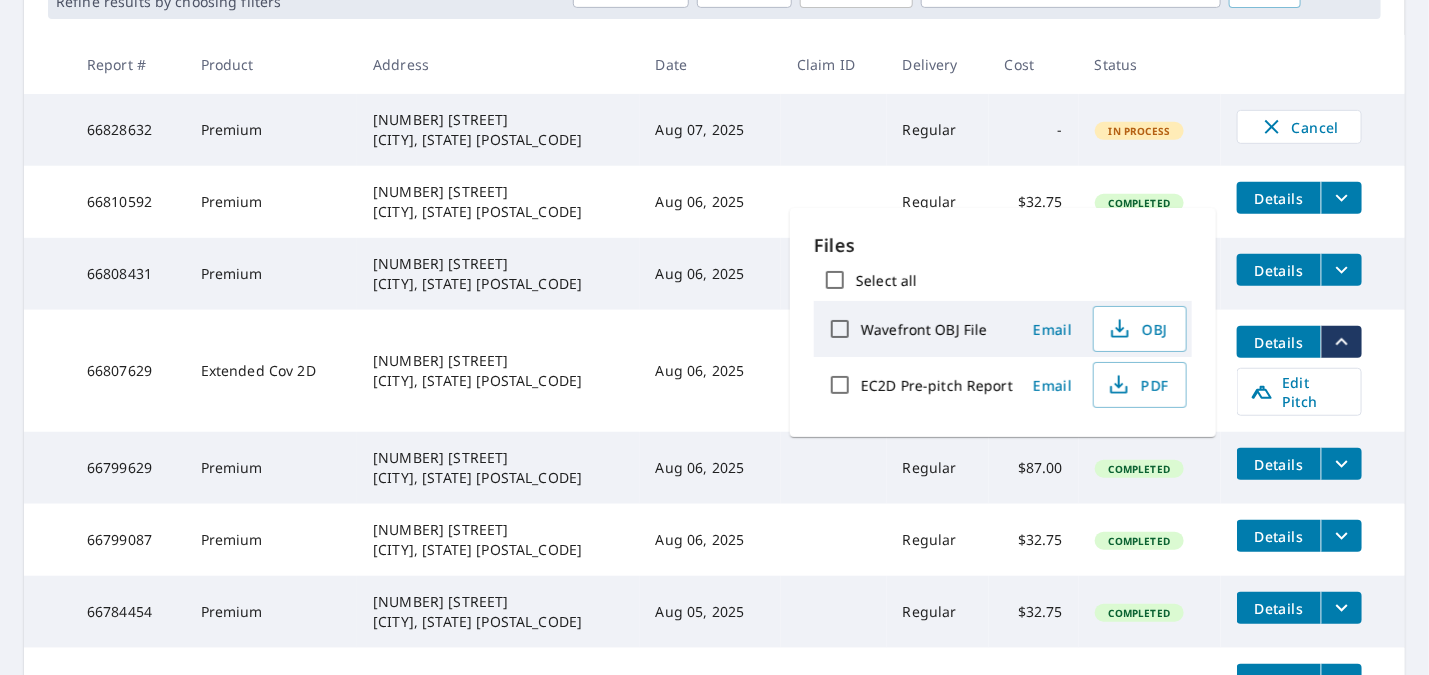 scroll, scrollTop: 258, scrollLeft: 0, axis: vertical 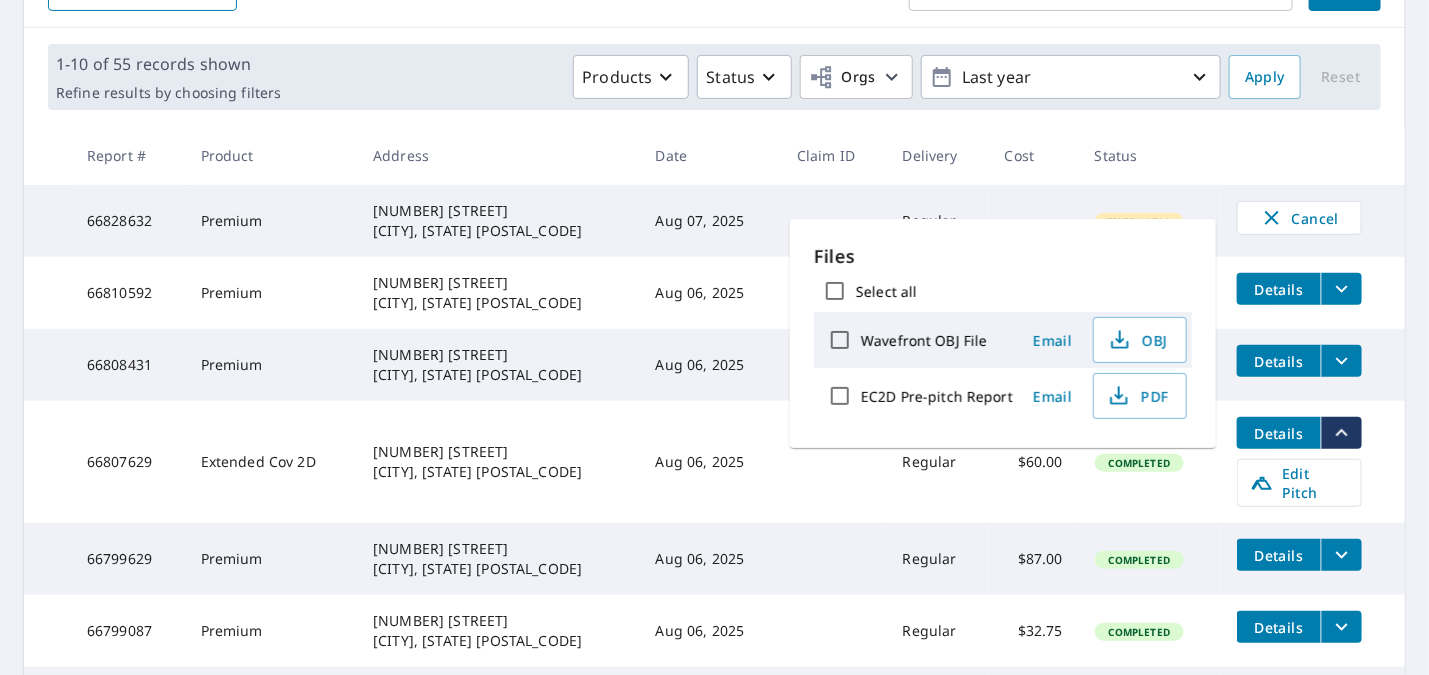 click on "Aug 06, 2025" at bounding box center (710, 293) 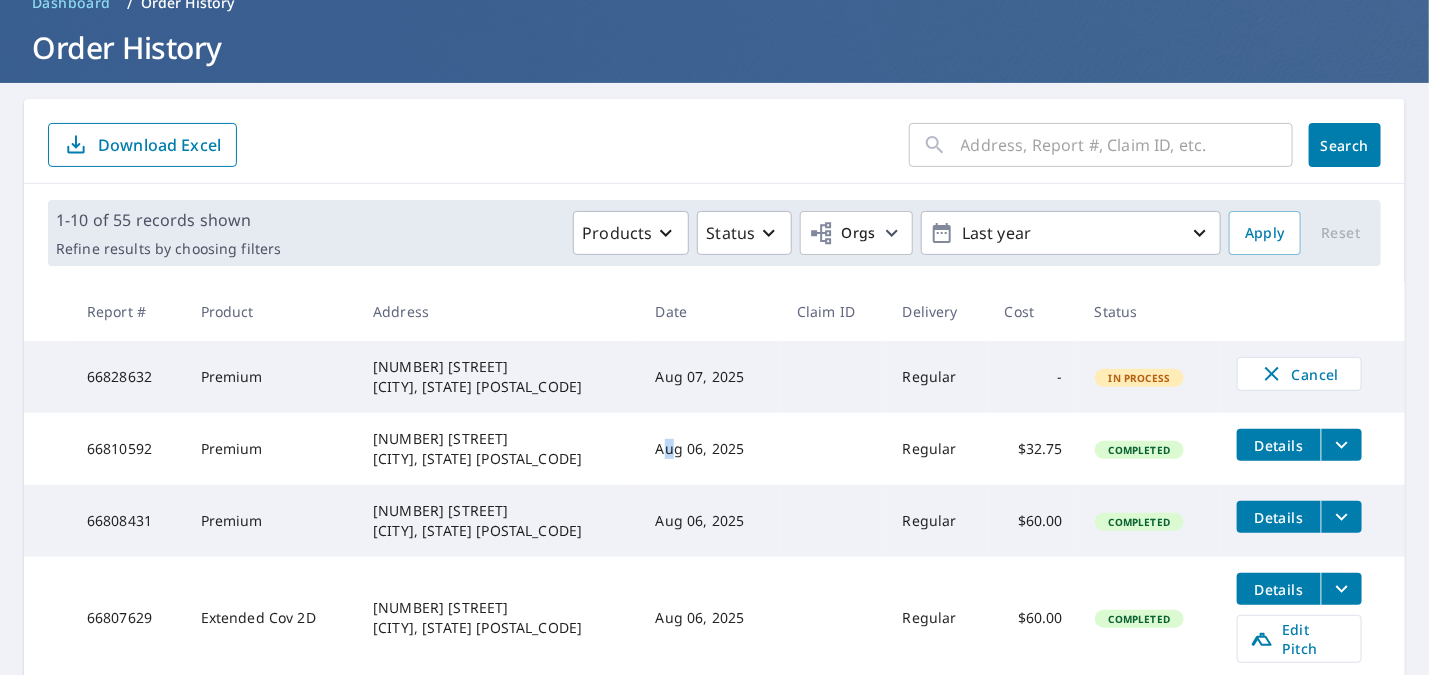scroll, scrollTop: 58, scrollLeft: 0, axis: vertical 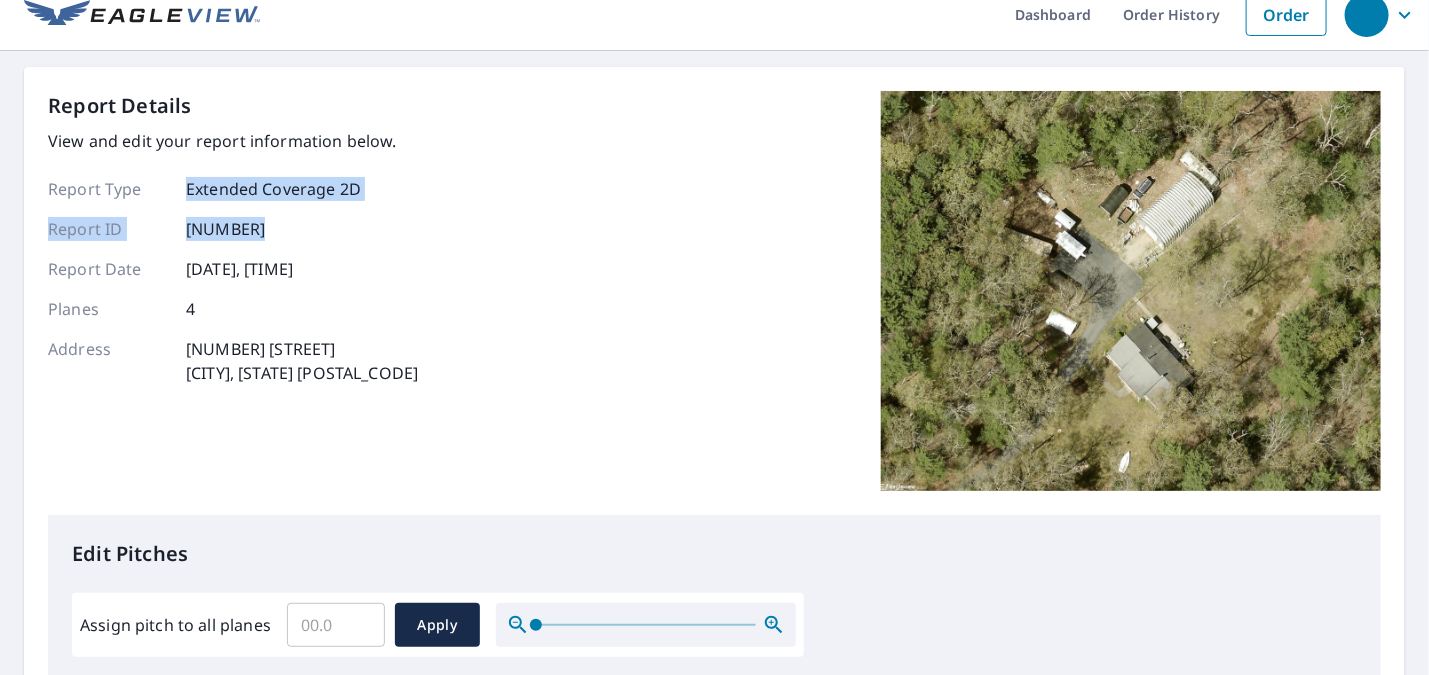 drag, startPoint x: 186, startPoint y: 185, endPoint x: 329, endPoint y: 209, distance: 145 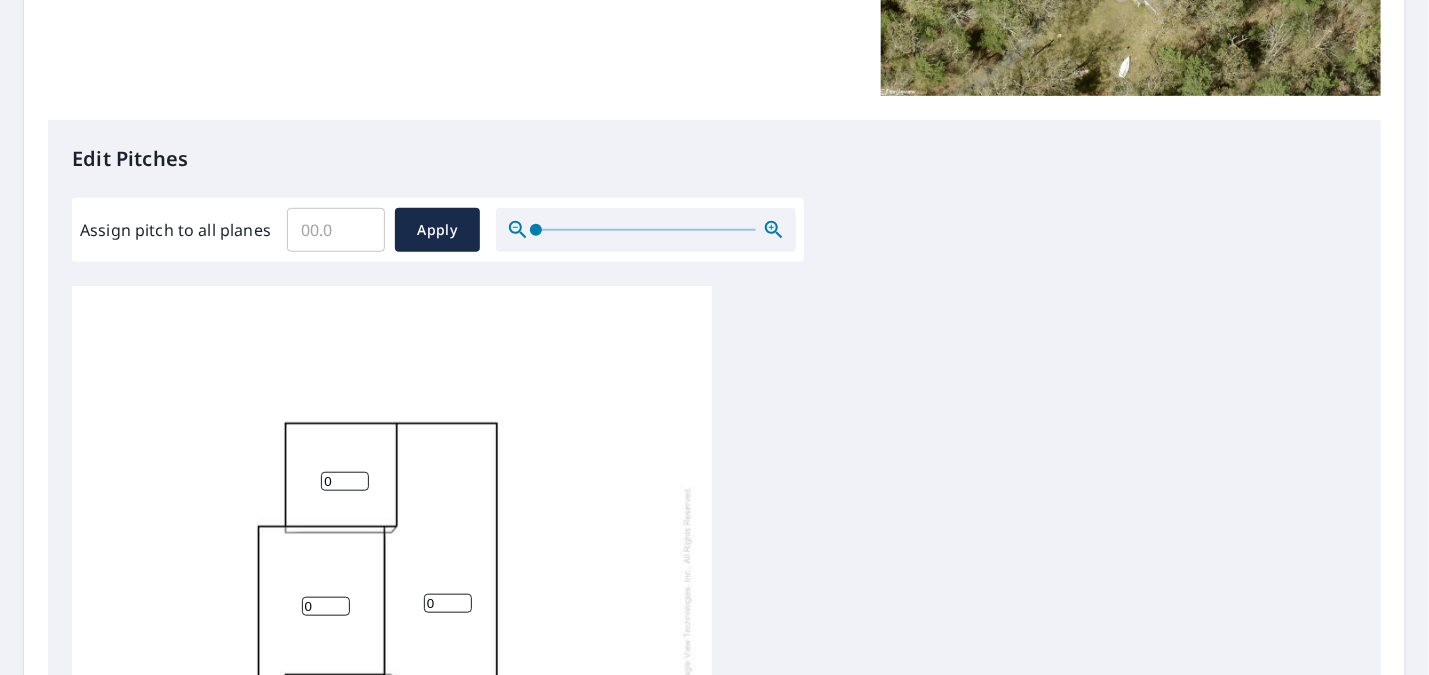 scroll, scrollTop: 404, scrollLeft: 0, axis: vertical 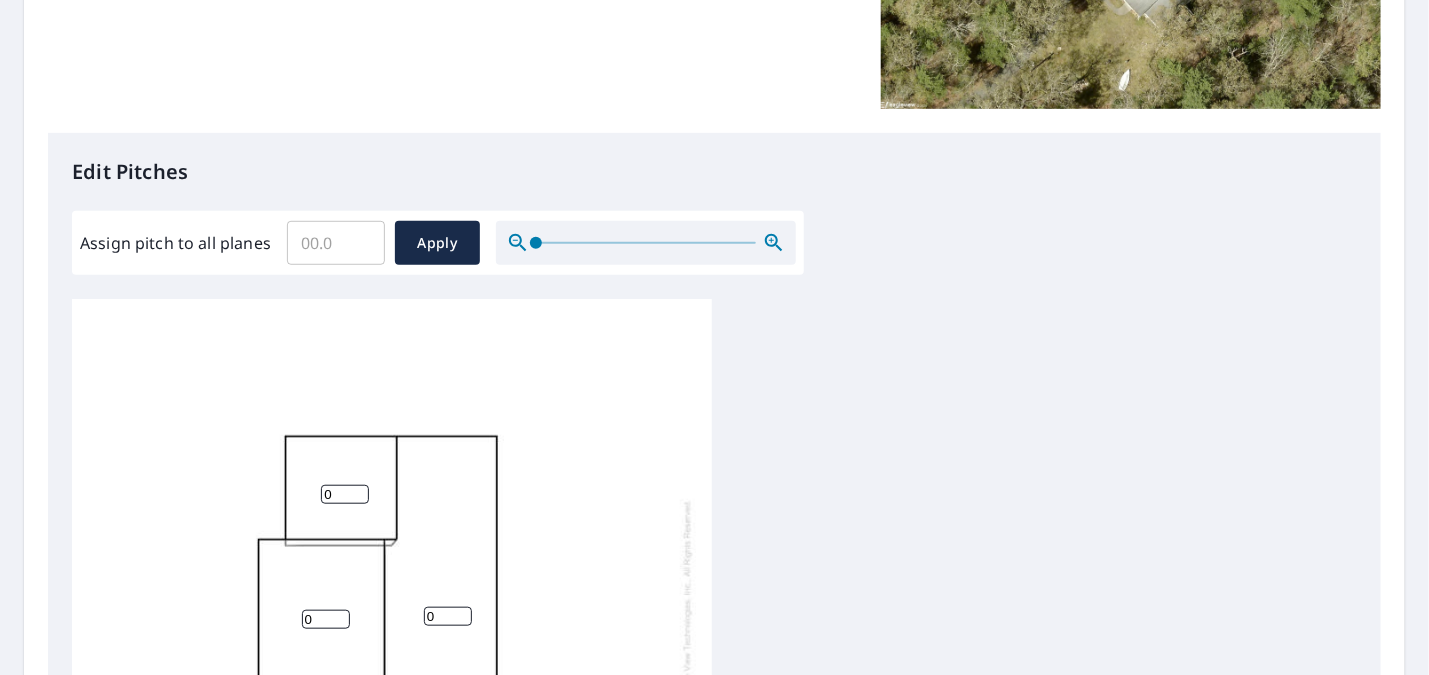 click on "Assign pitch to all planes" at bounding box center (336, 243) 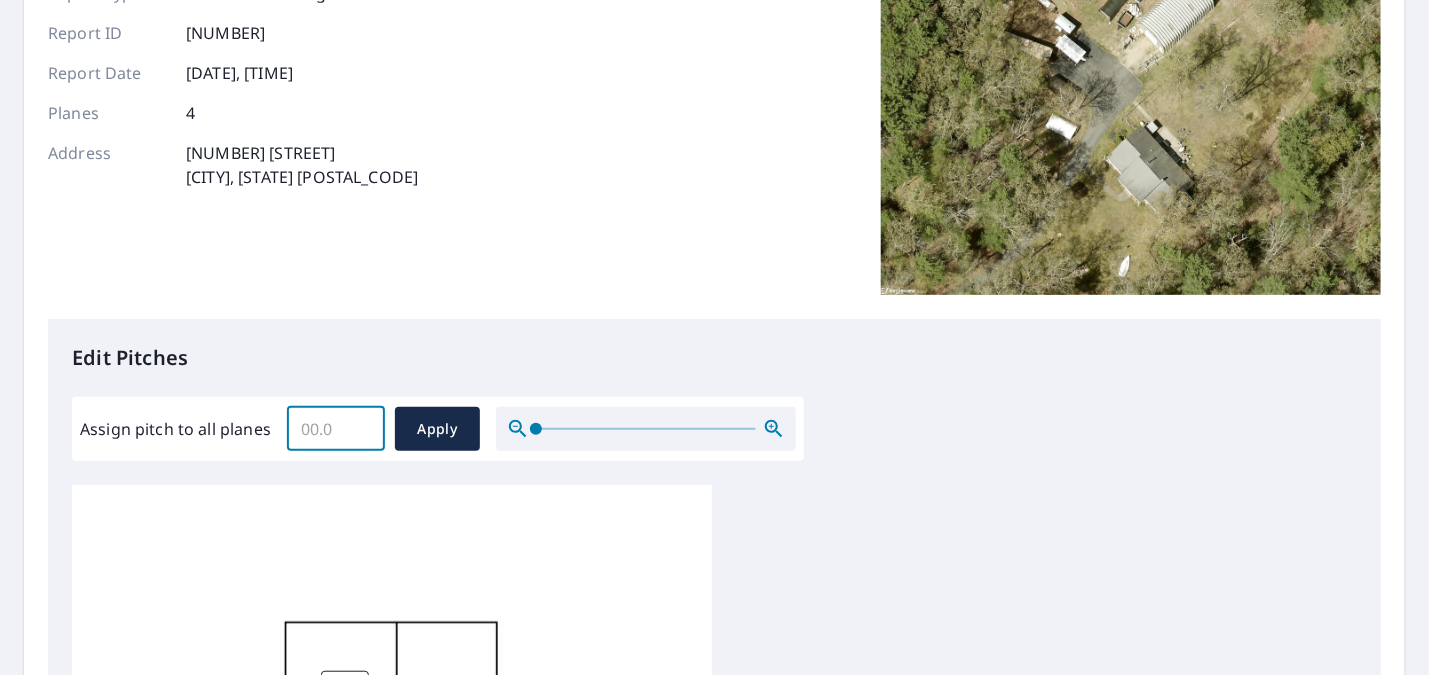 scroll, scrollTop: 204, scrollLeft: 0, axis: vertical 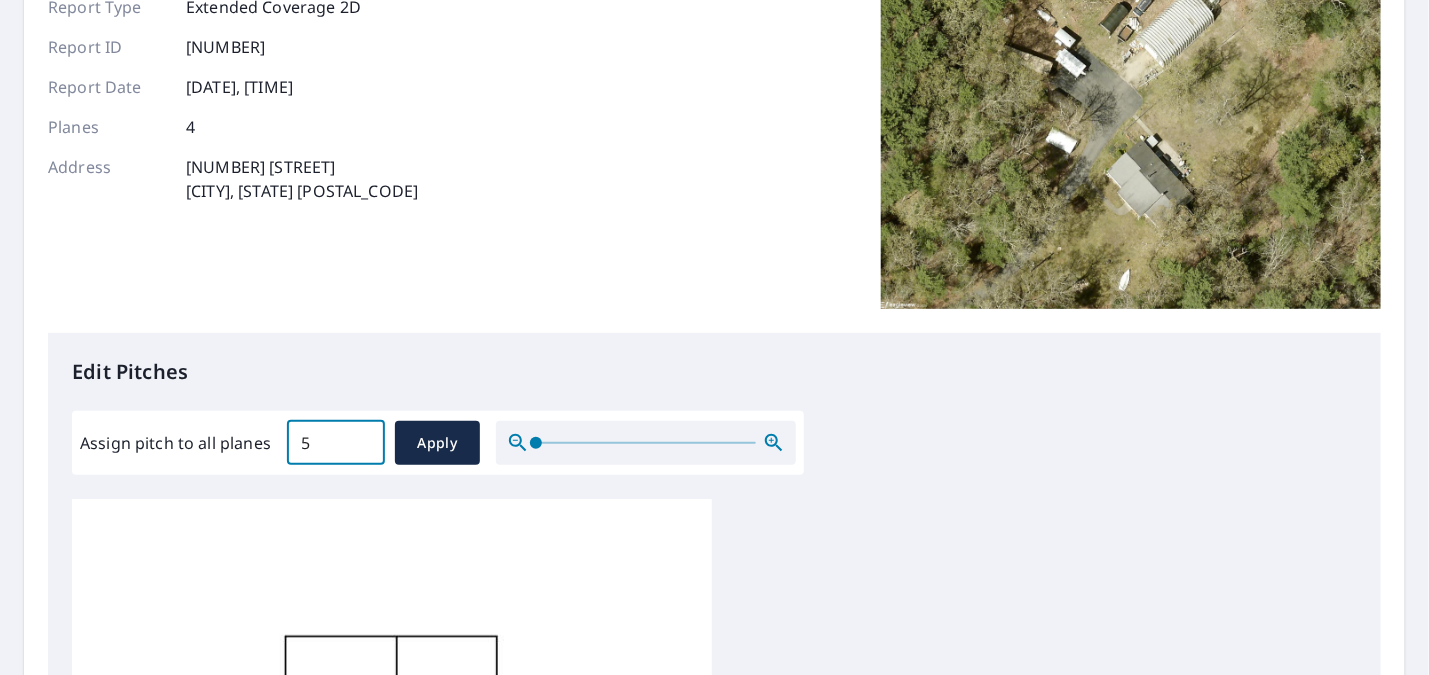type on "5" 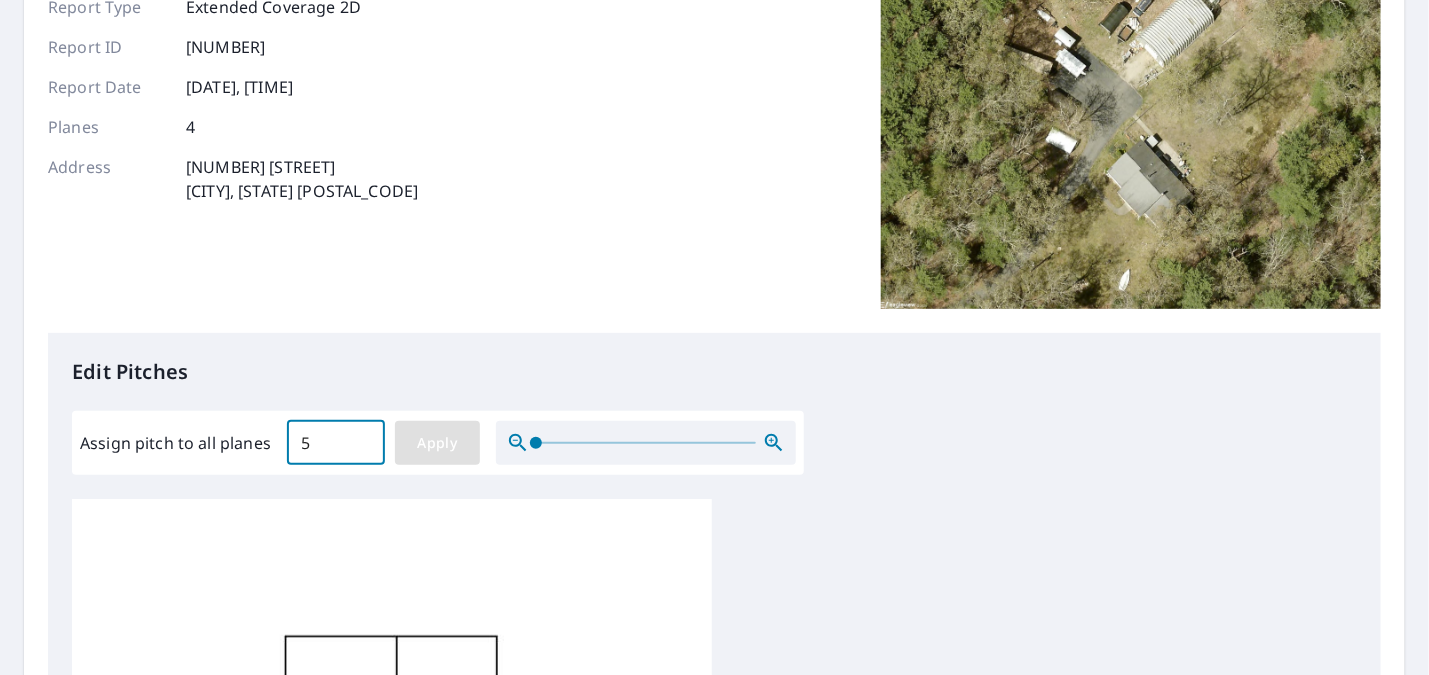 click on "Apply" at bounding box center (437, 443) 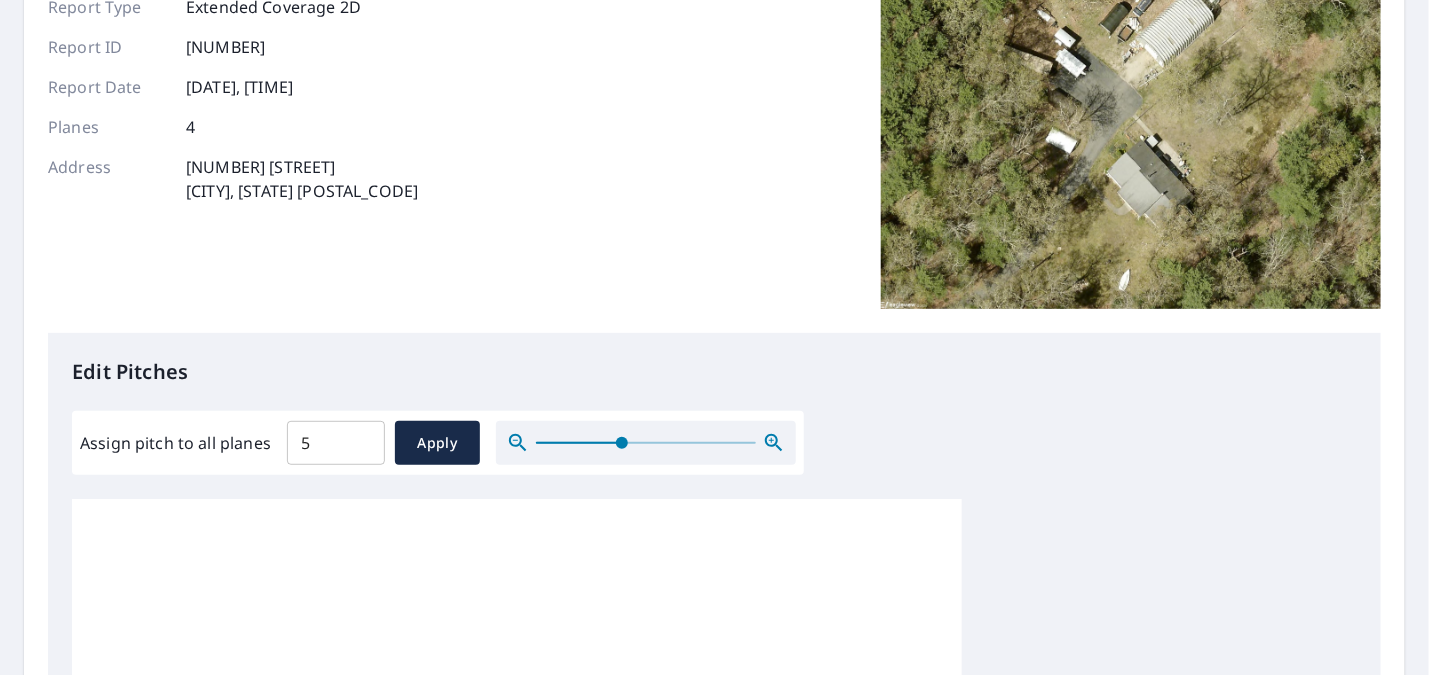 drag, startPoint x: 535, startPoint y: 445, endPoint x: 621, endPoint y: 430, distance: 87.29834 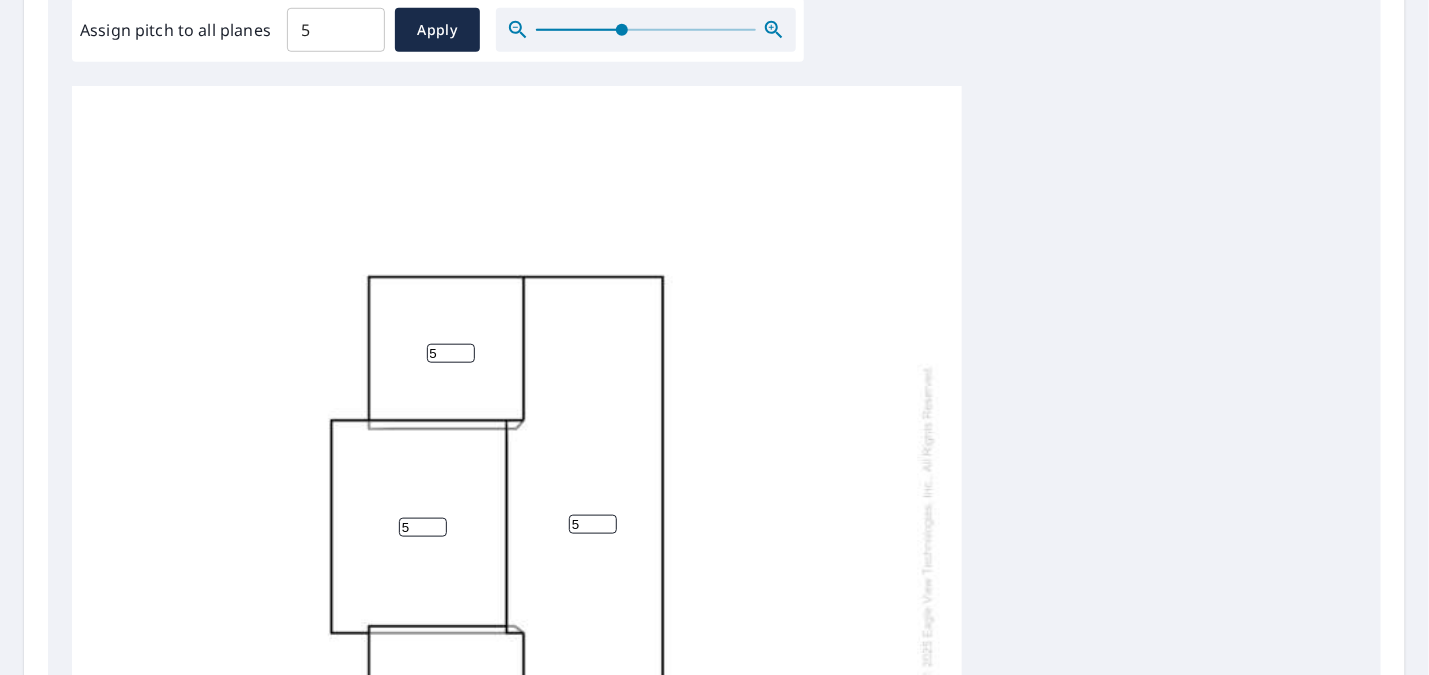 scroll, scrollTop: 630, scrollLeft: 0, axis: vertical 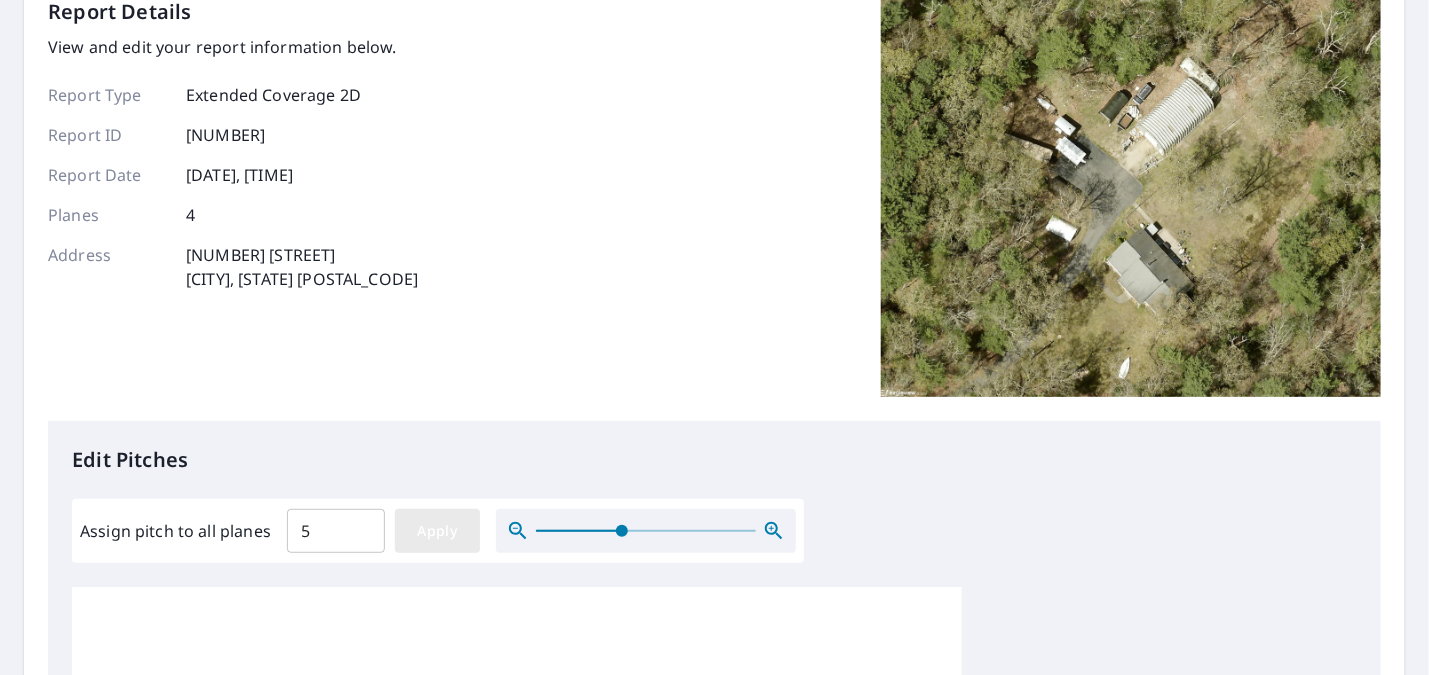 click on "Apply" at bounding box center [437, 531] 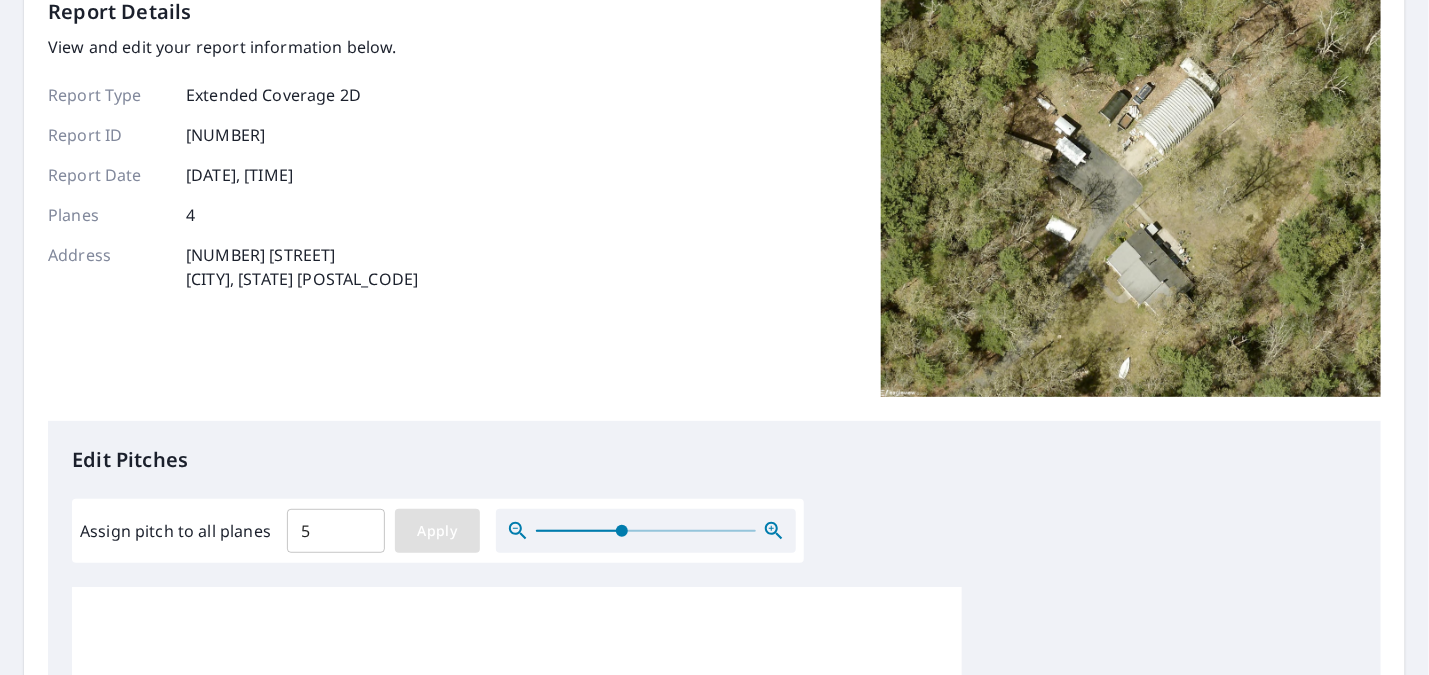 click on "Apply" at bounding box center [437, 531] 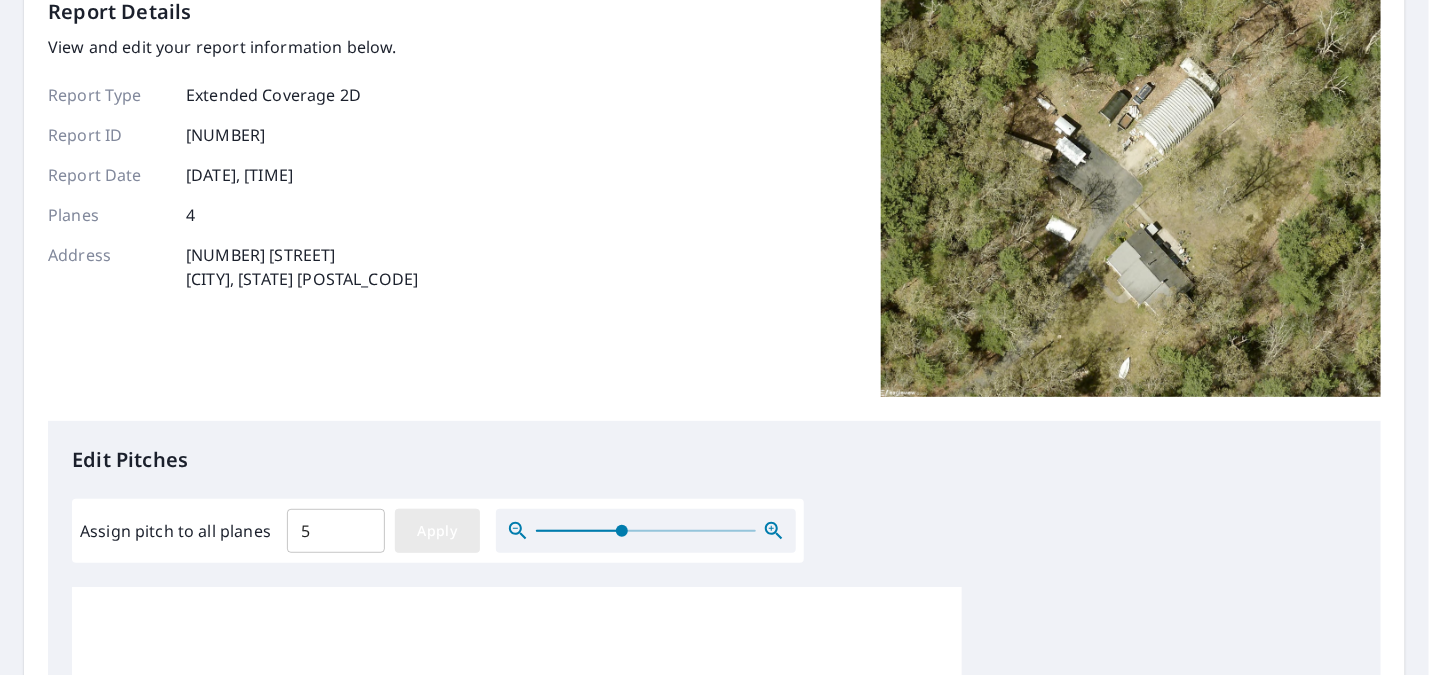 click on "Apply" at bounding box center [437, 531] 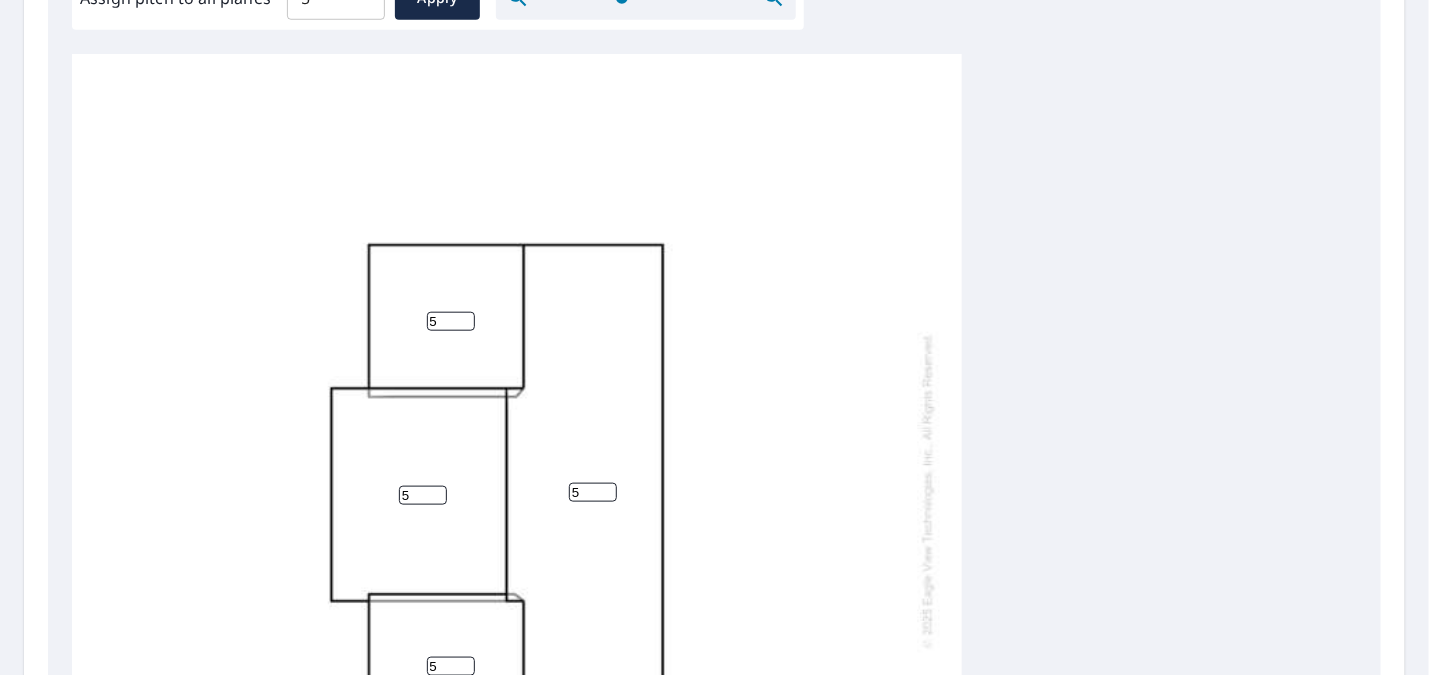 scroll, scrollTop: 678, scrollLeft: 0, axis: vertical 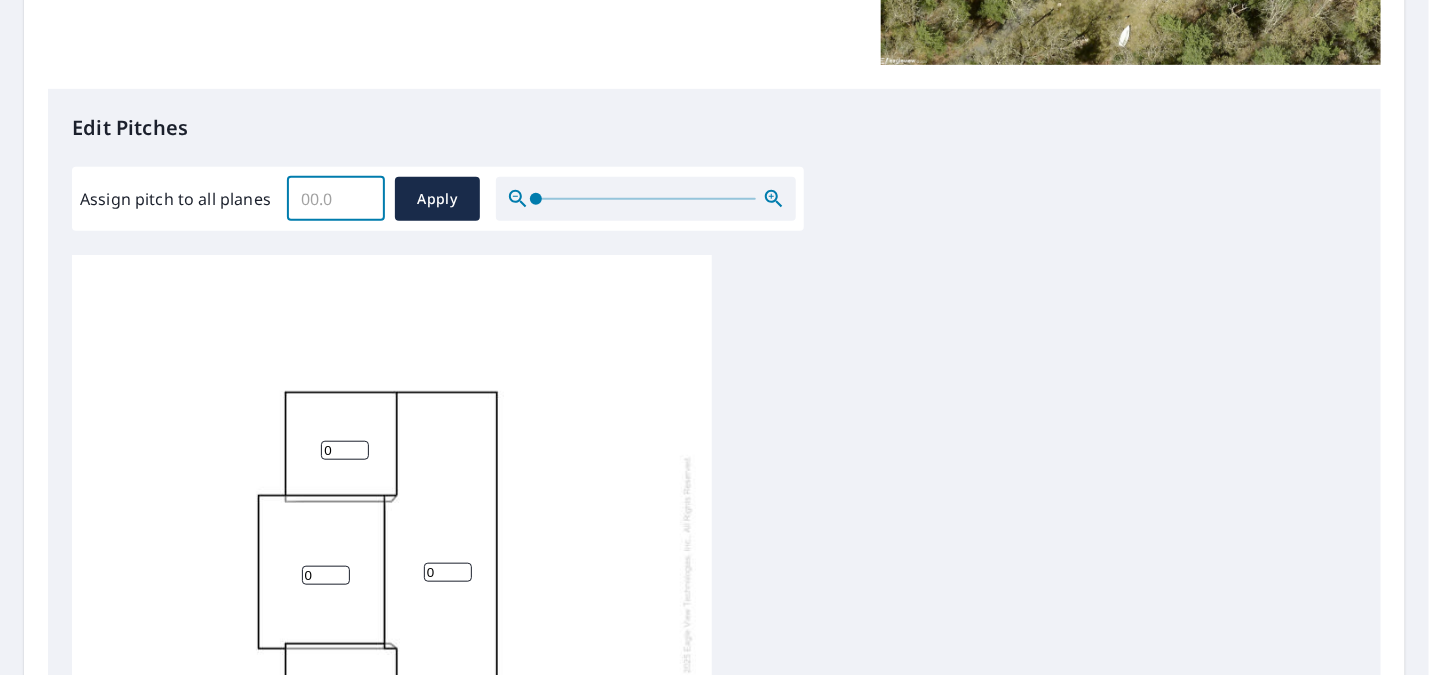 click on "Assign pitch to all planes" at bounding box center [336, 199] 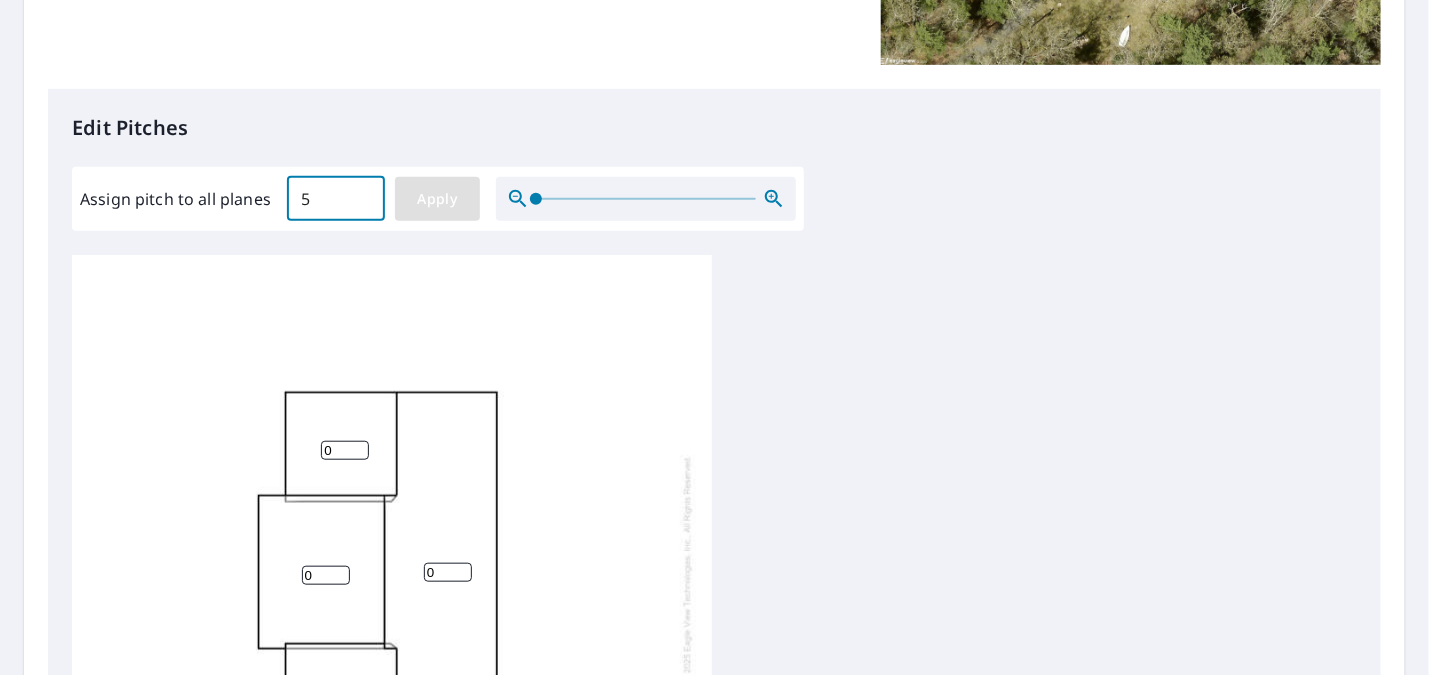type on "5" 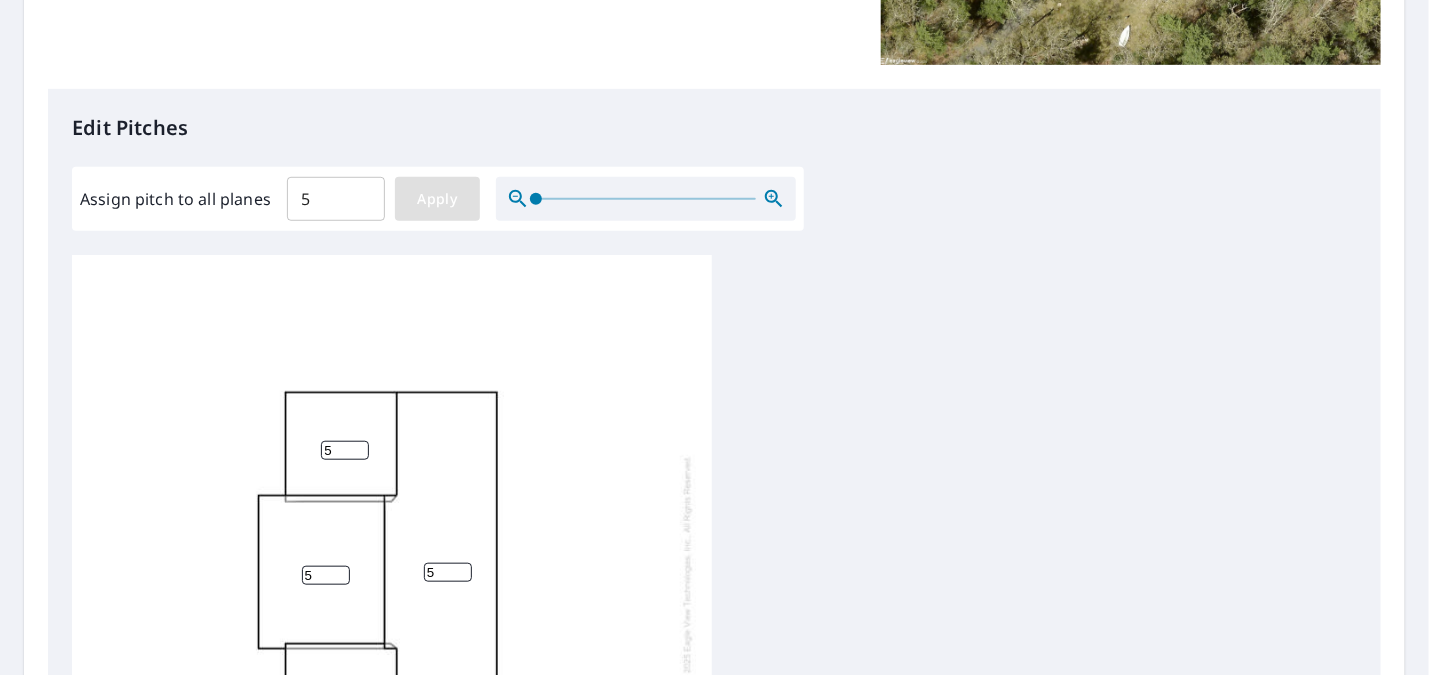 click on "Apply" at bounding box center [437, 199] 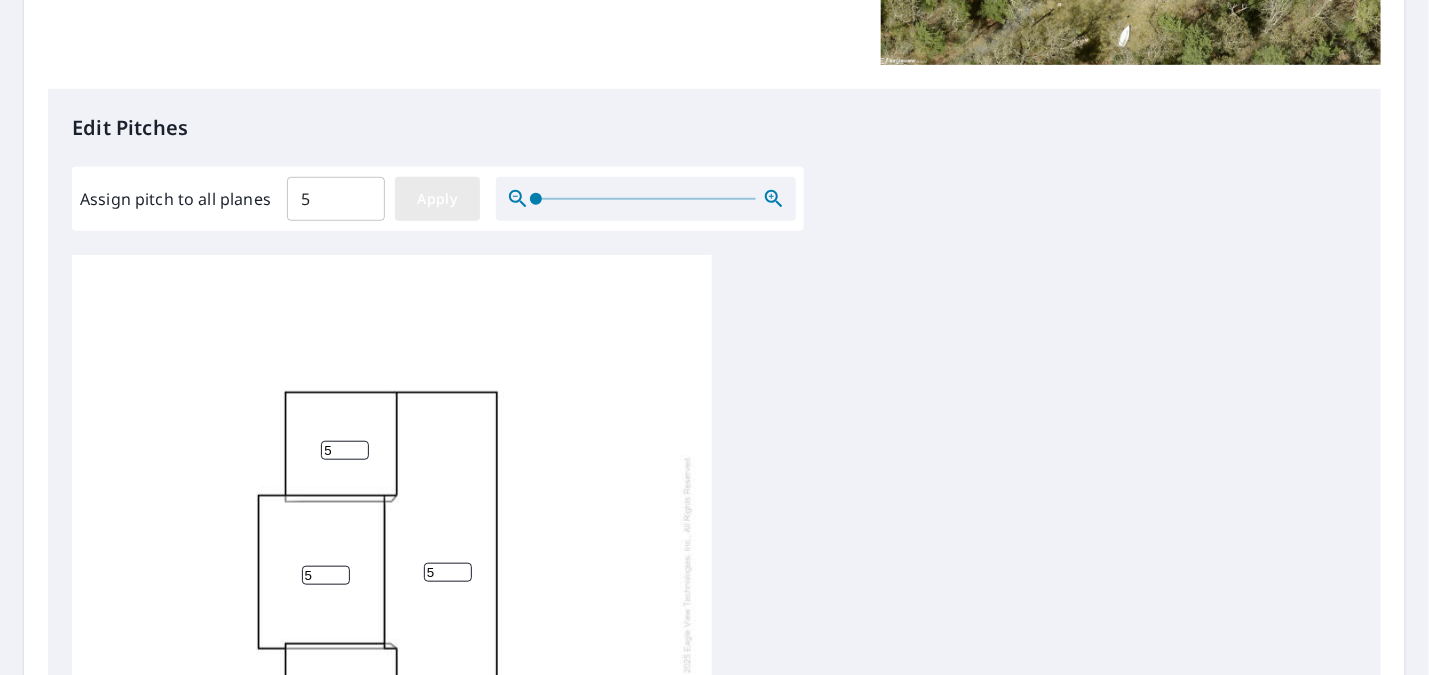 click on "Apply" at bounding box center (437, 199) 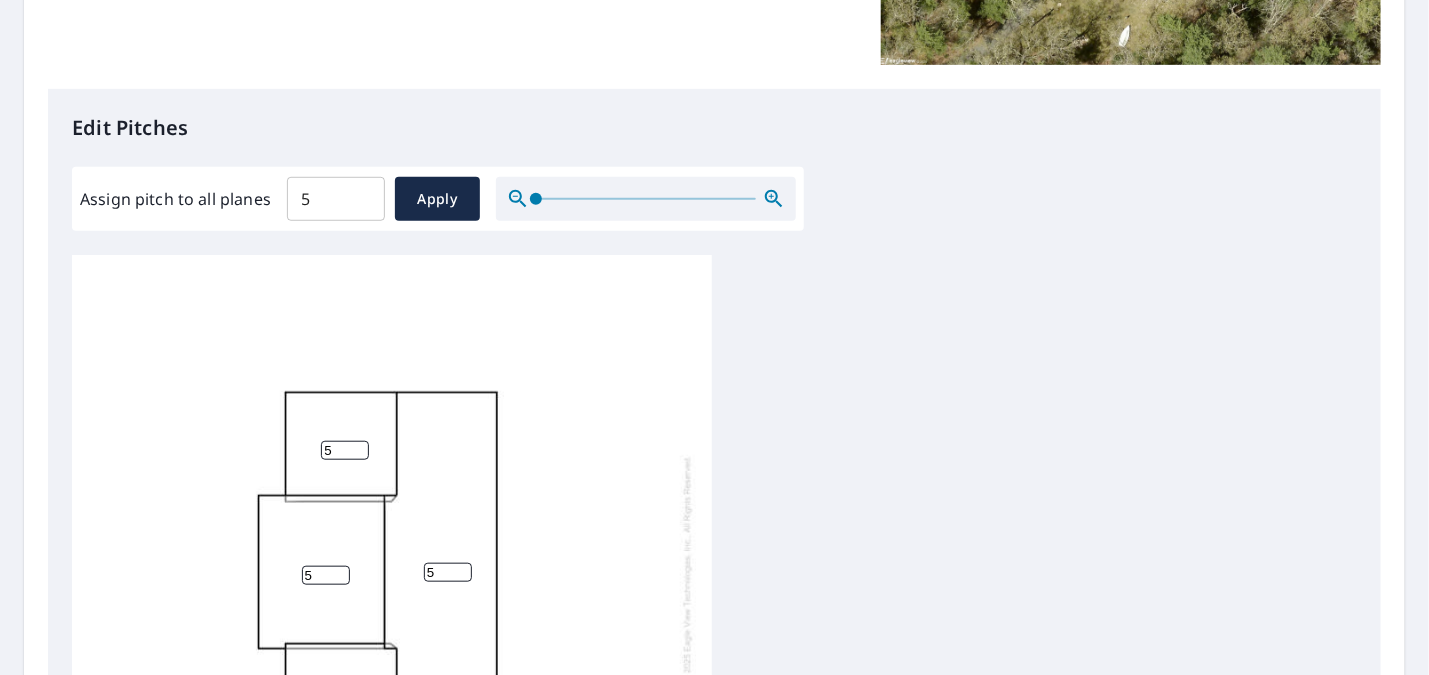 drag, startPoint x: 666, startPoint y: 70, endPoint x: 674, endPoint y: 91, distance: 22.472204 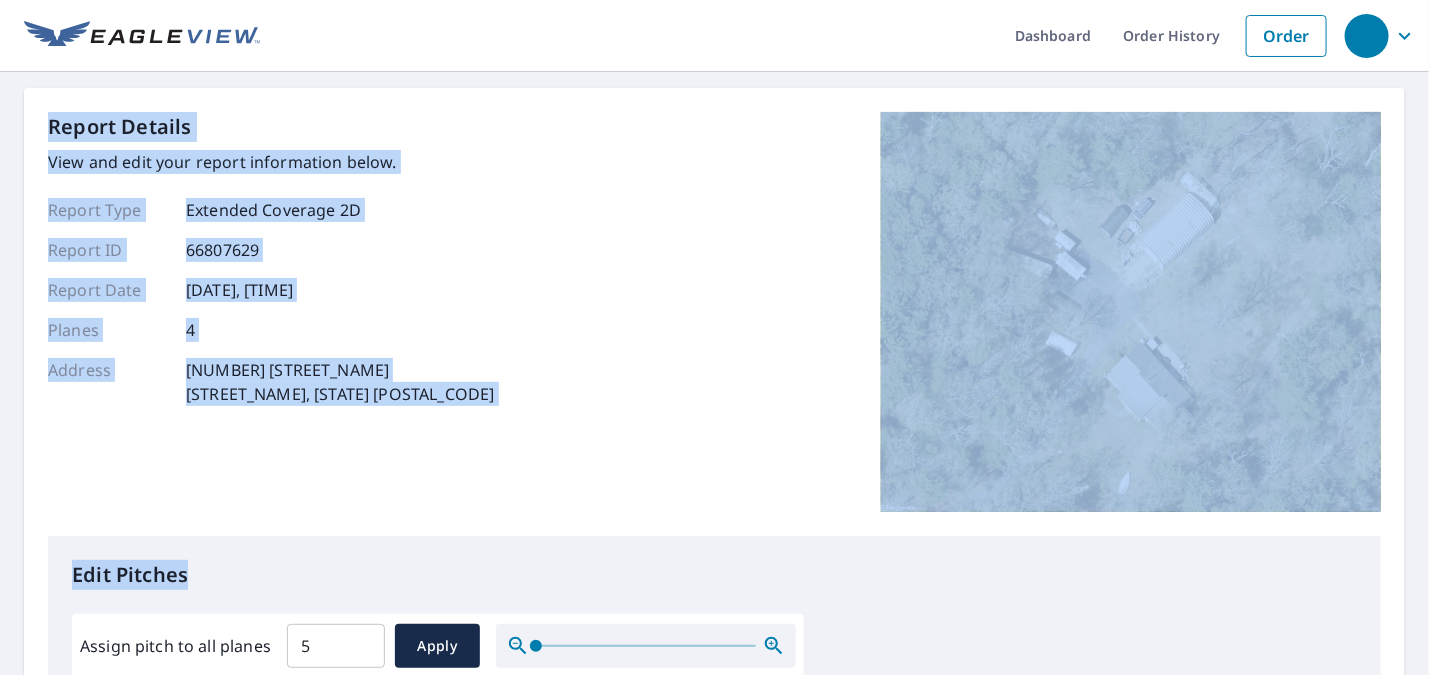 scroll, scrollTop: 0, scrollLeft: 0, axis: both 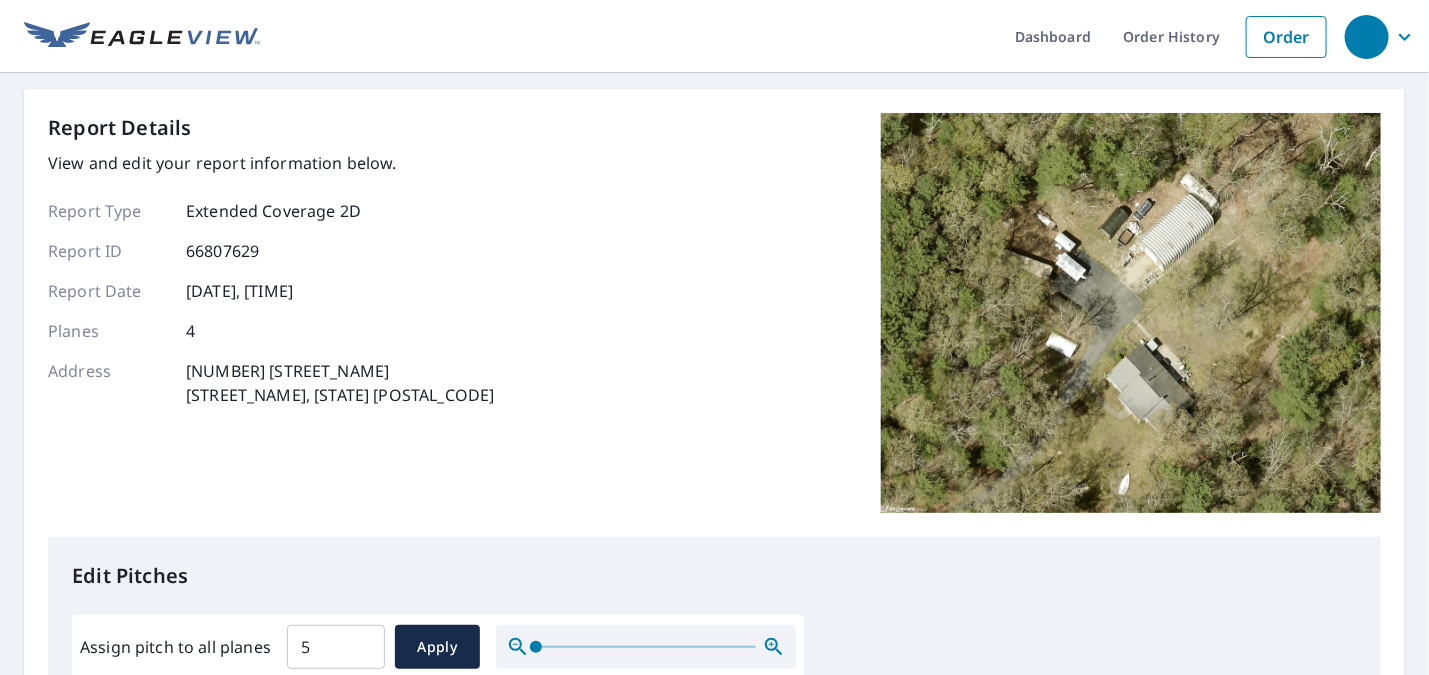 click on "Report Details View and edit your report information below. Report Type Extended Coverage 2D Report ID 66807629 Report Date 8/6/2025, 10:53:21 AM Planes 4 Address 115 Pulaski Rd Chepachet, RI 02814" at bounding box center (714, 325) 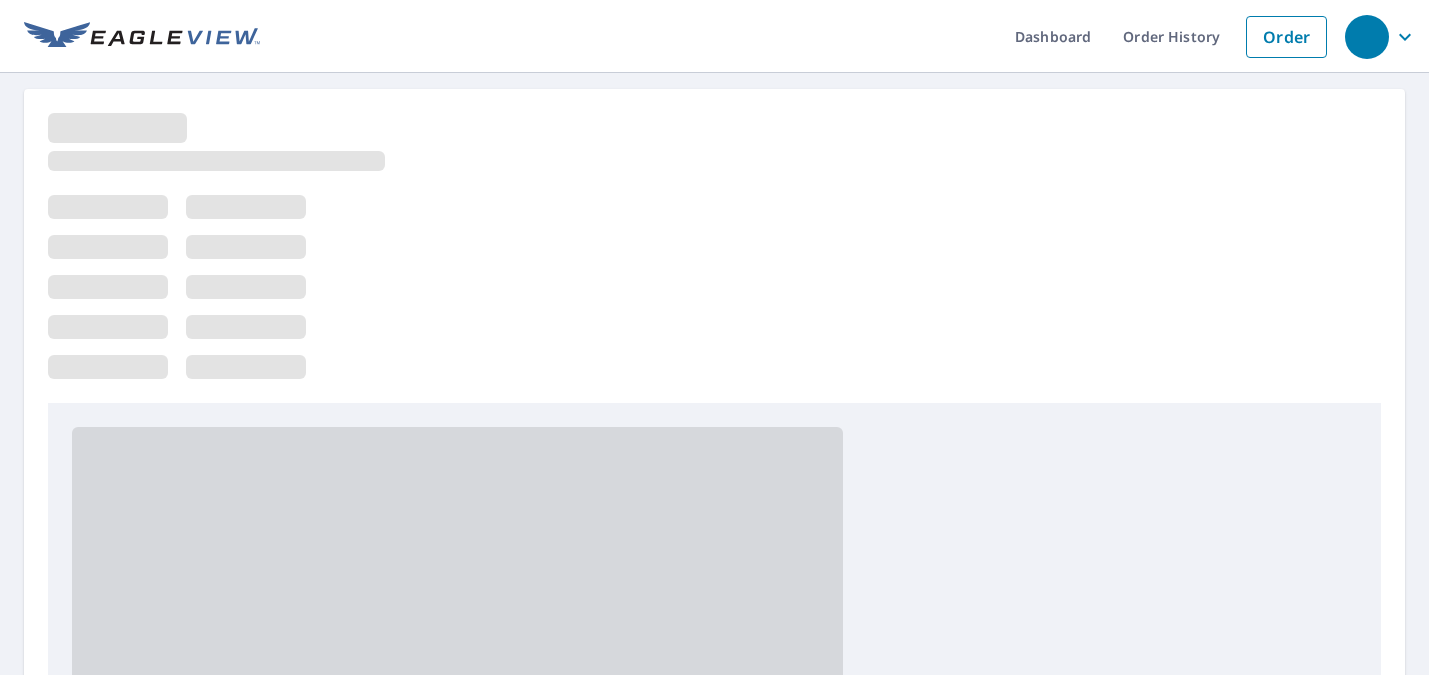 scroll, scrollTop: 0, scrollLeft: 0, axis: both 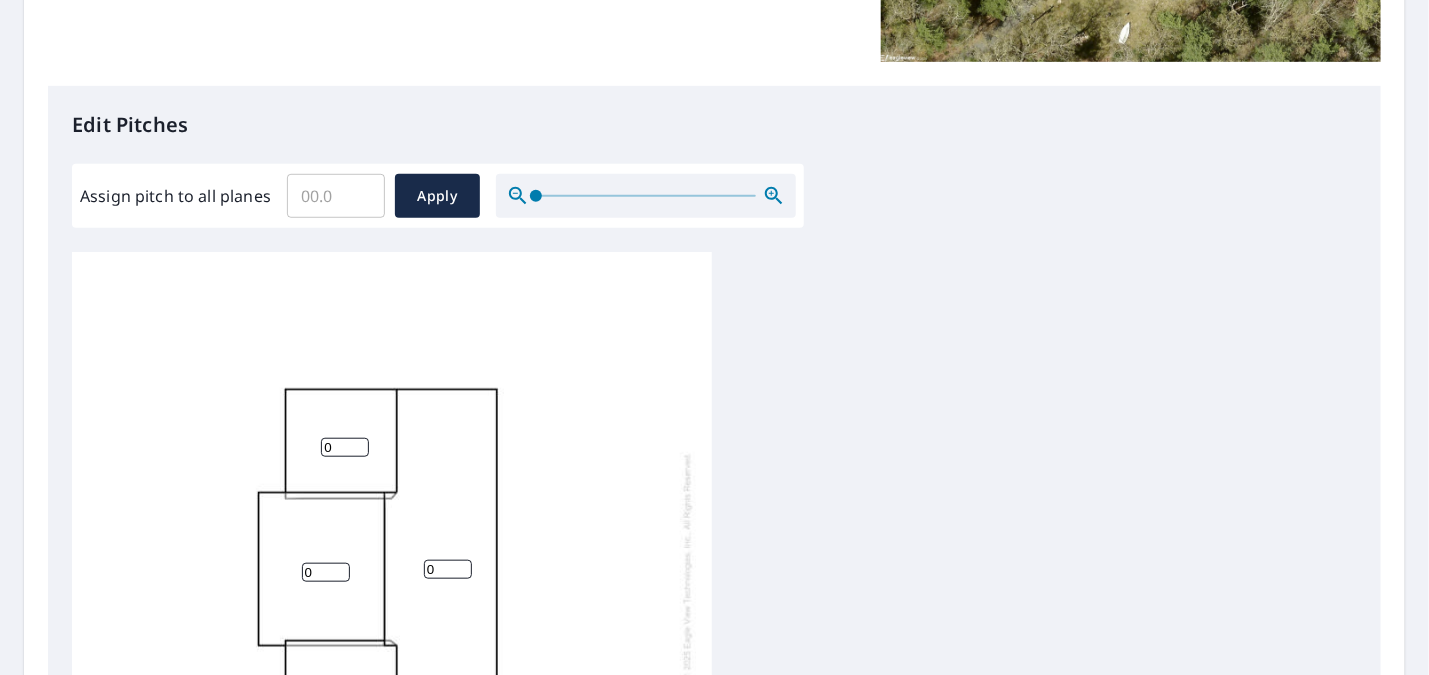 click on "0" at bounding box center [345, 447] 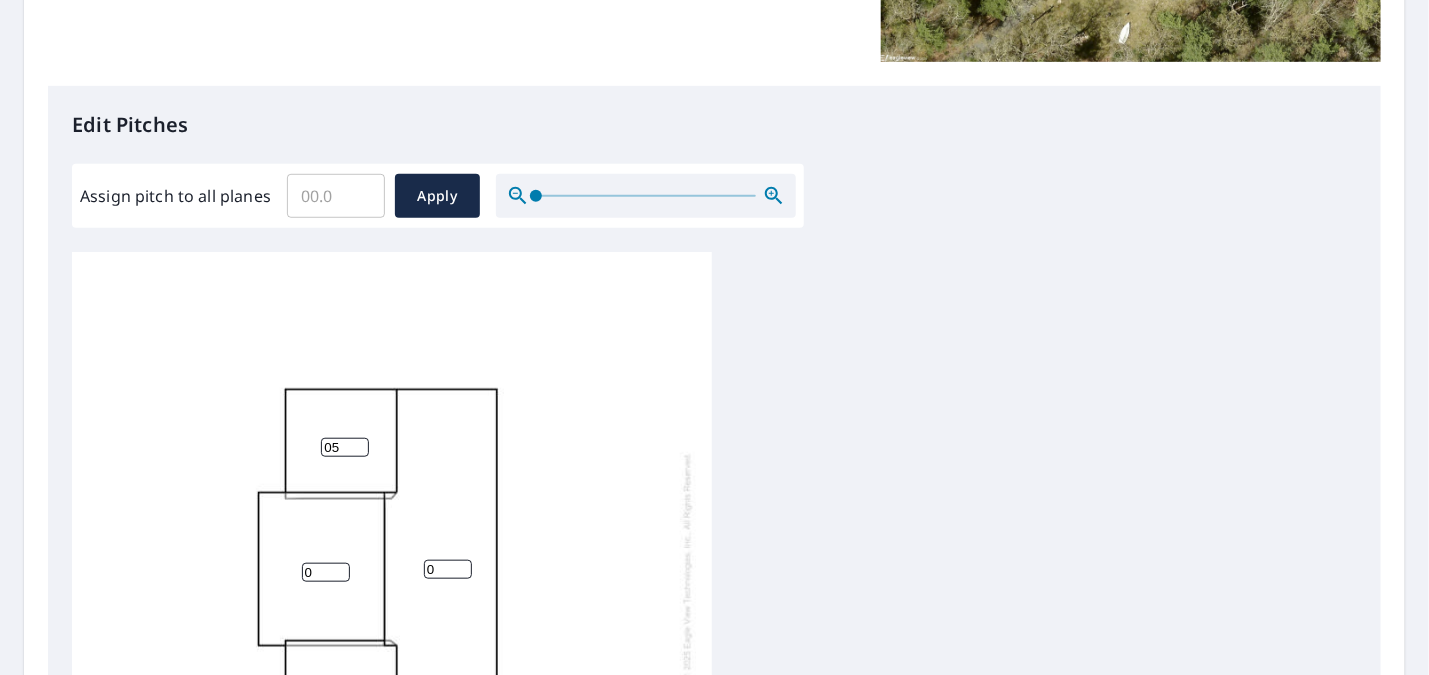 type on "0" 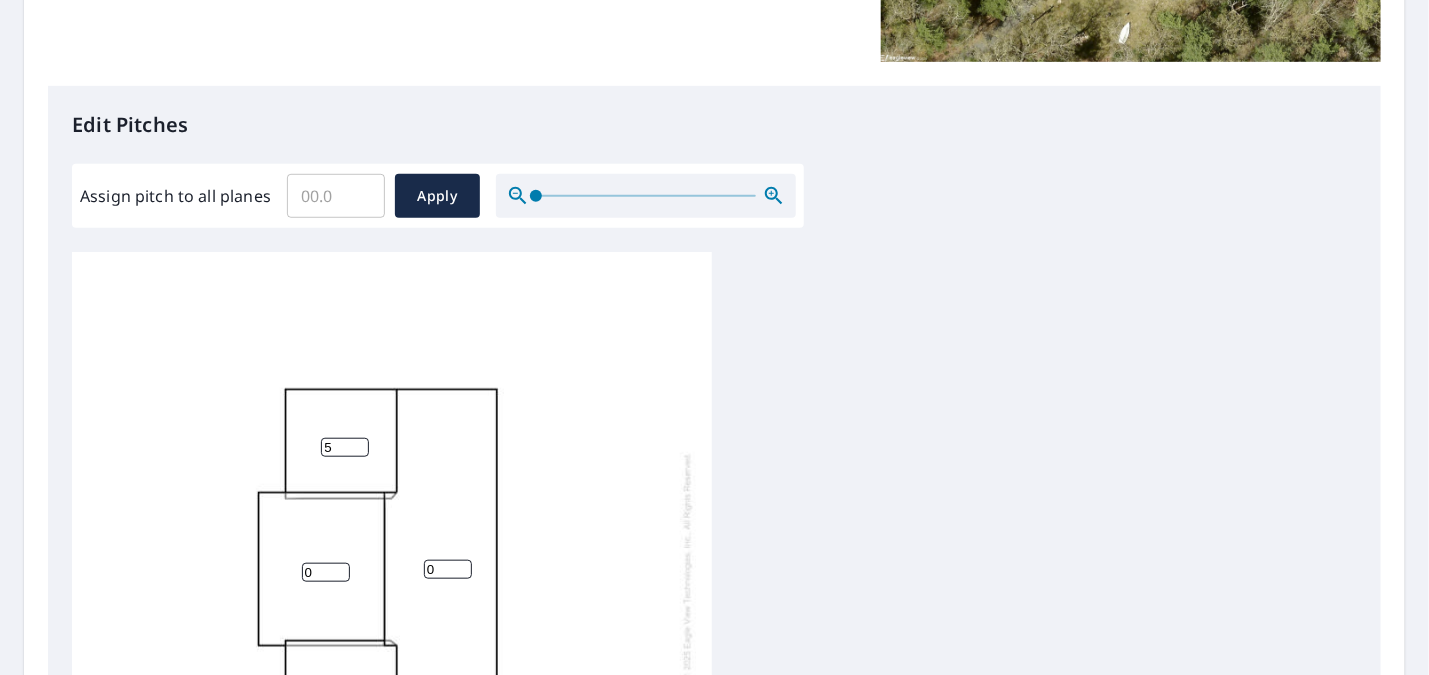type on "5" 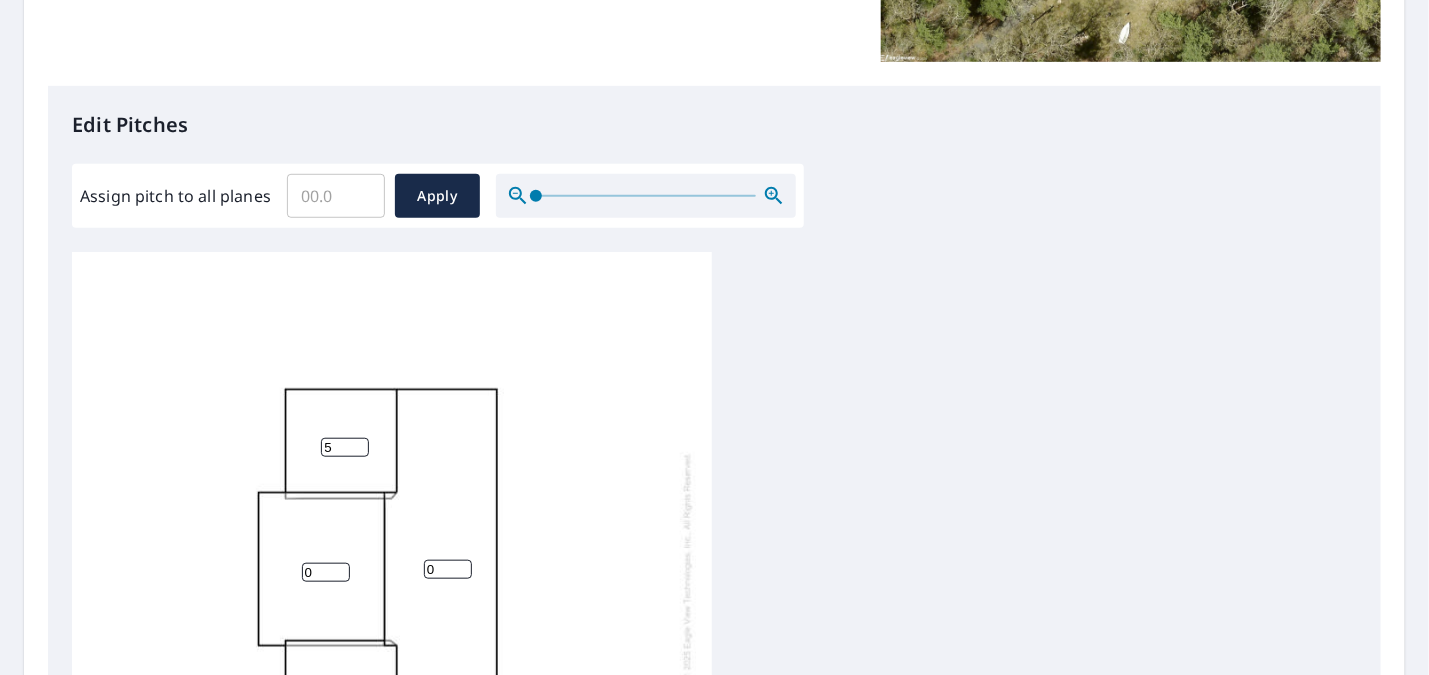 click on "0" at bounding box center [326, 572] 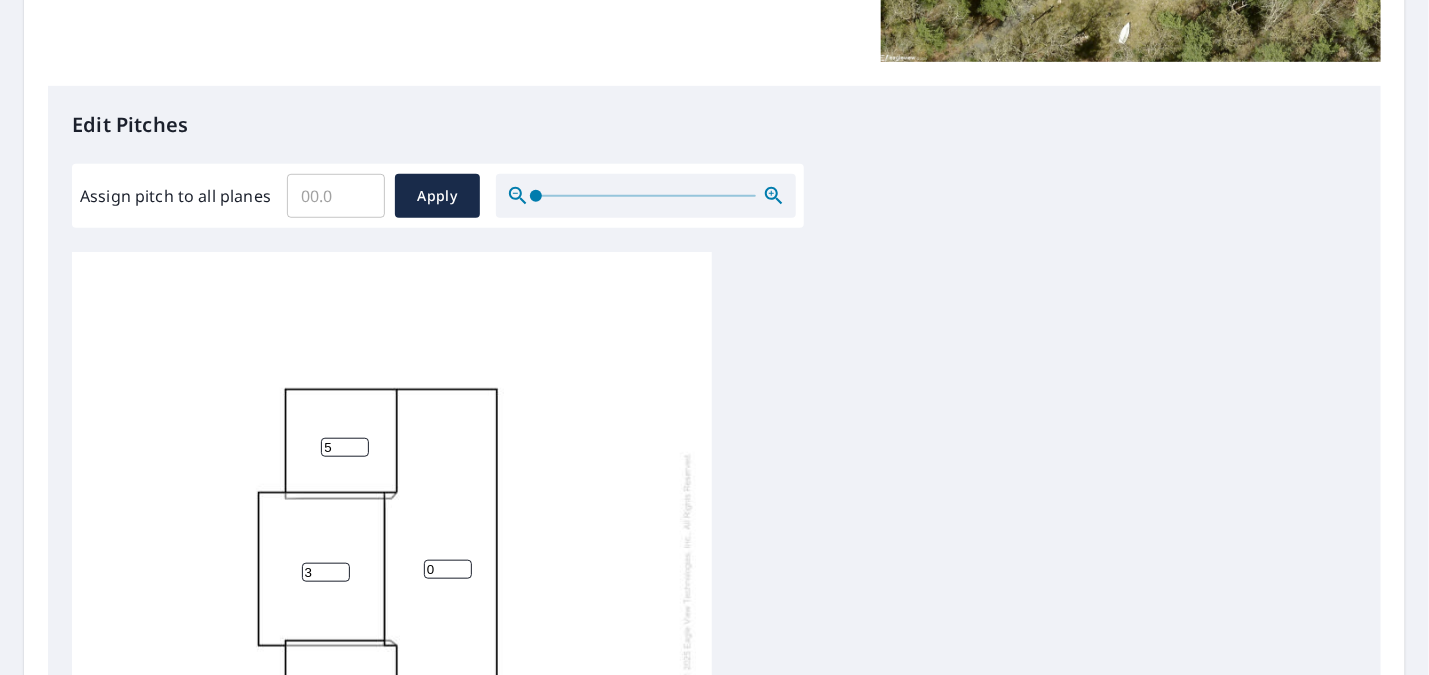 scroll, scrollTop: 21, scrollLeft: 0, axis: vertical 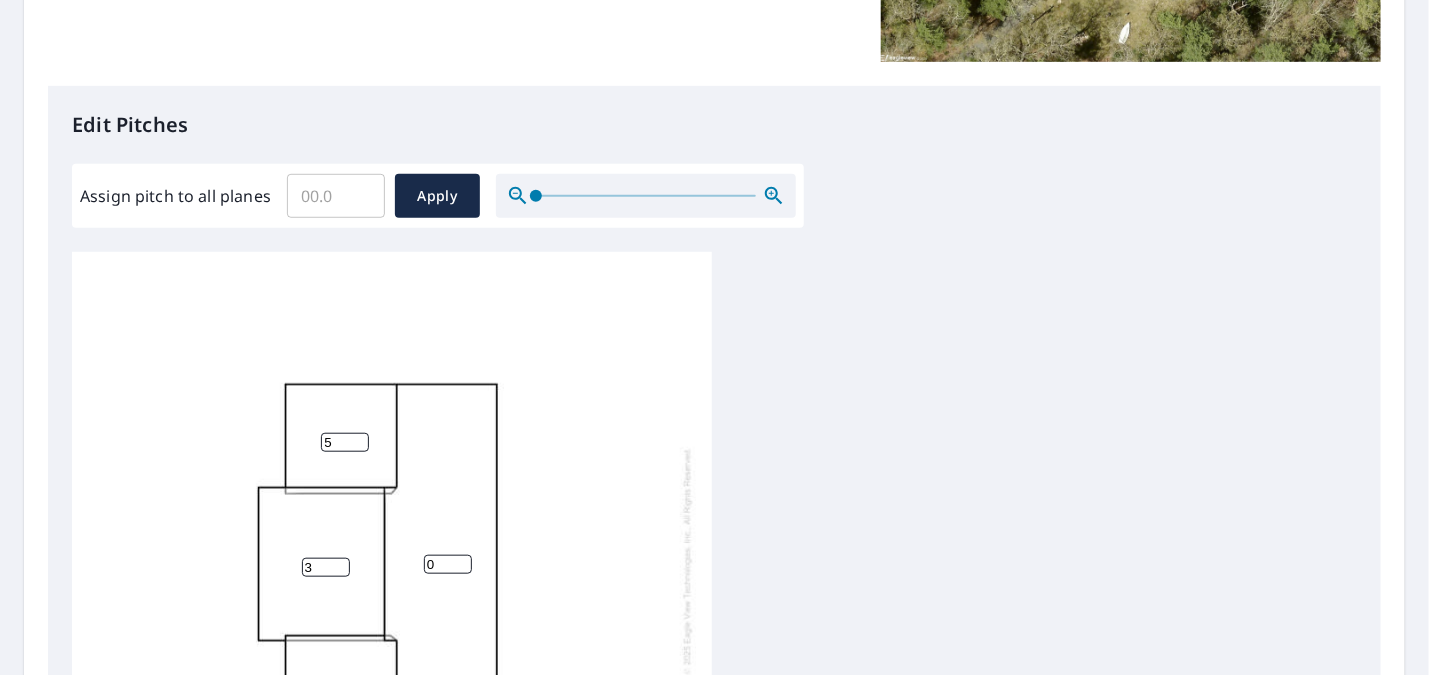 type on "3" 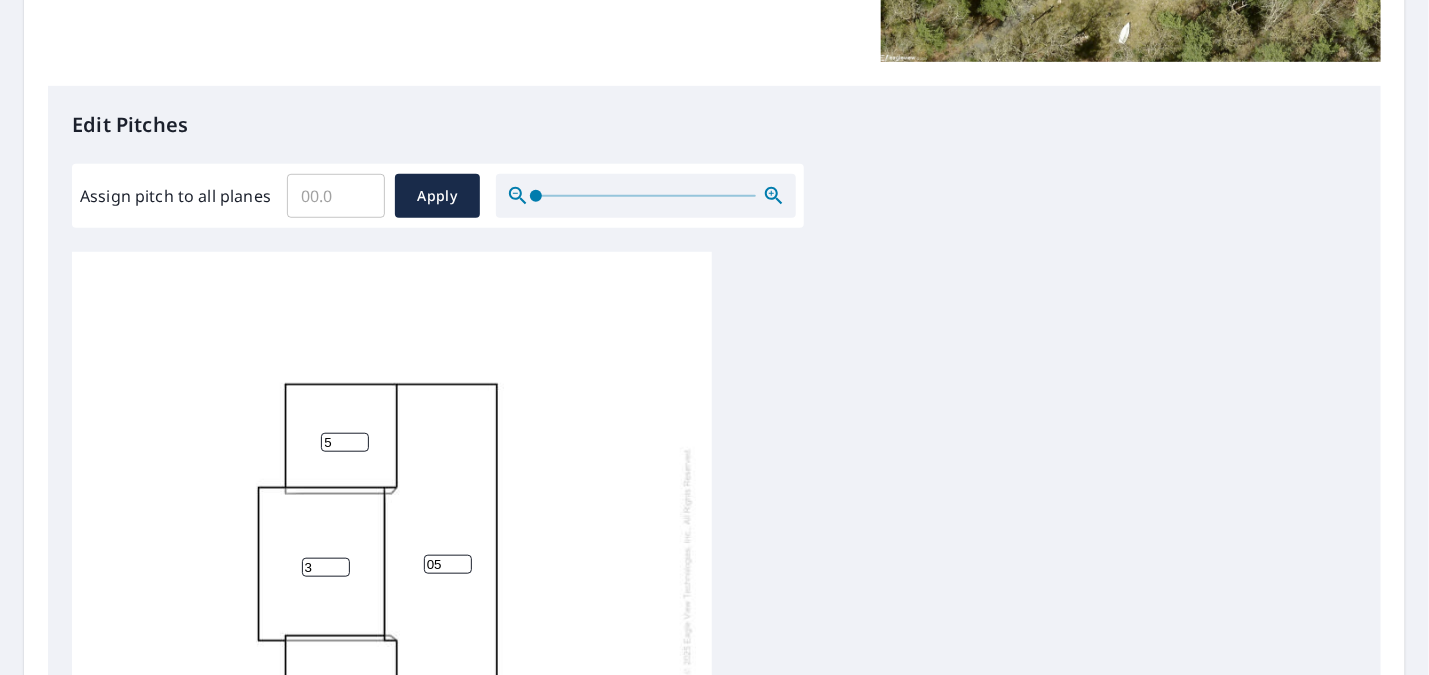 type on "0" 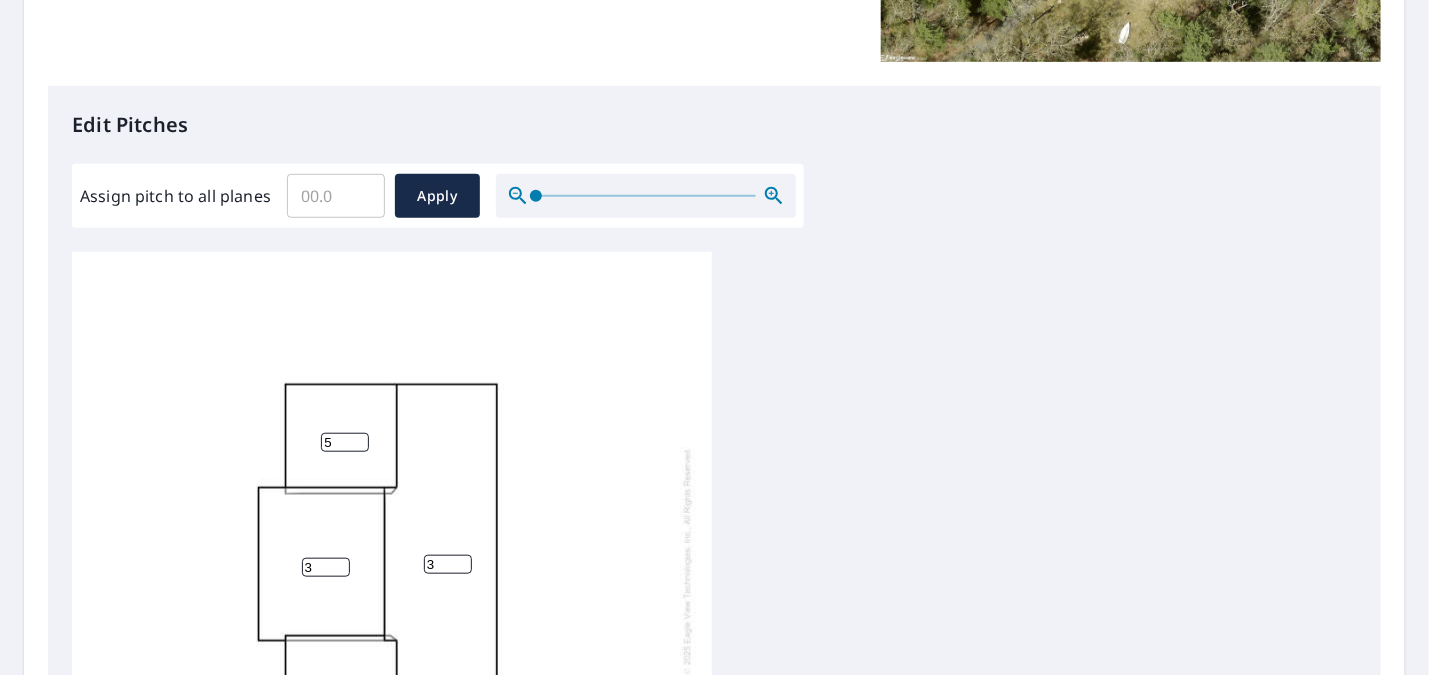 scroll, scrollTop: 563, scrollLeft: 0, axis: vertical 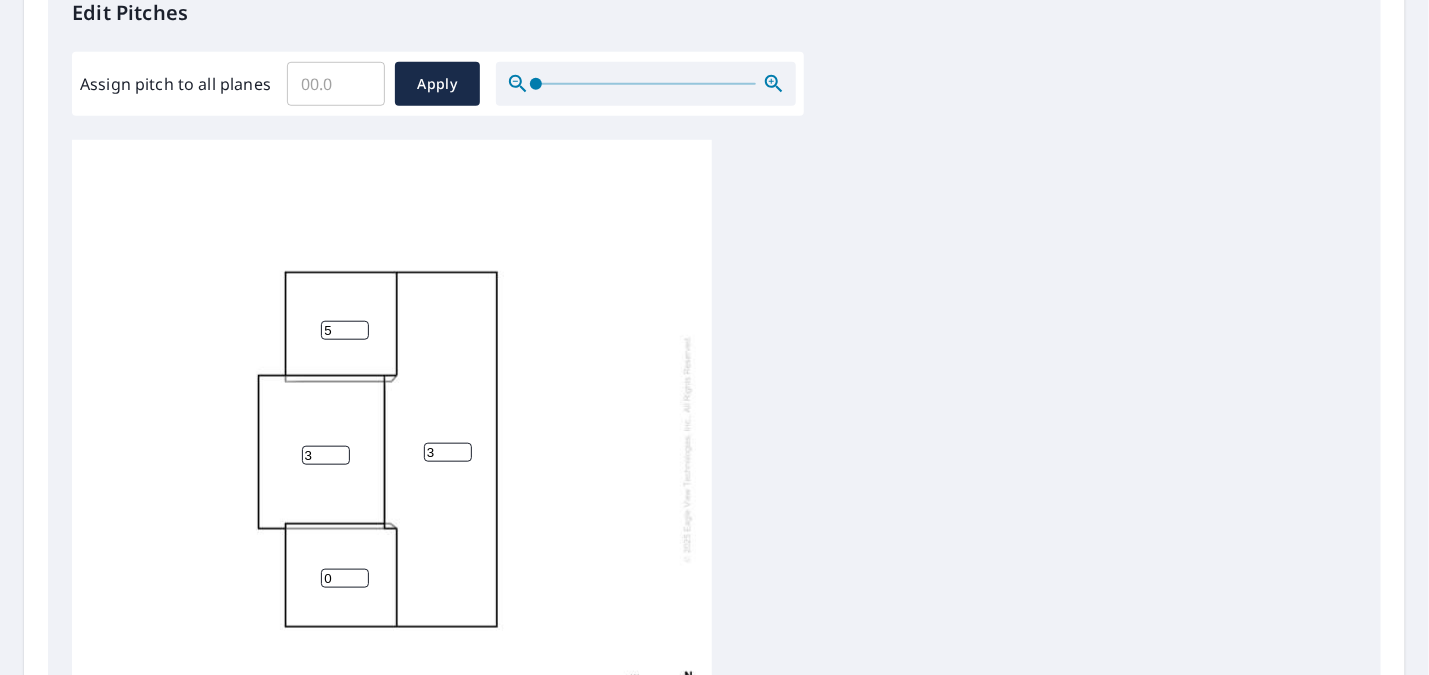 type on "3" 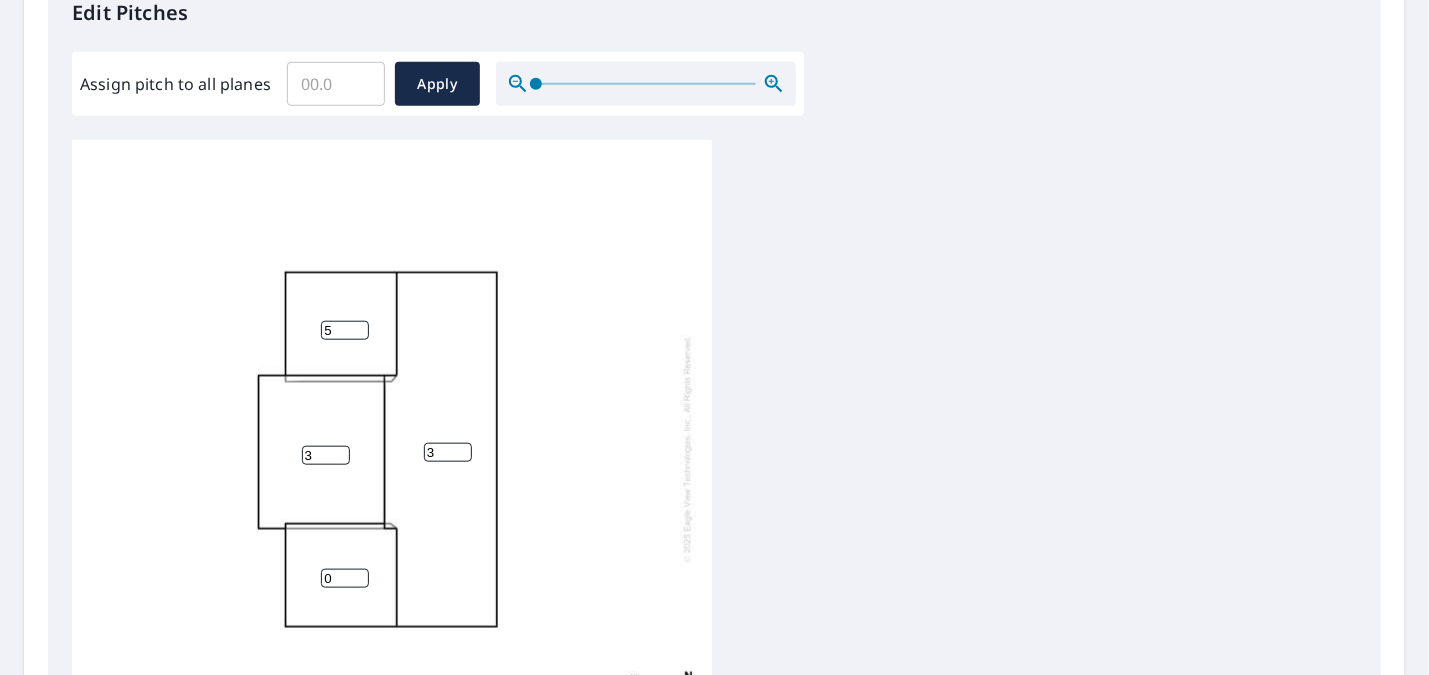 click on "0" at bounding box center [345, 578] 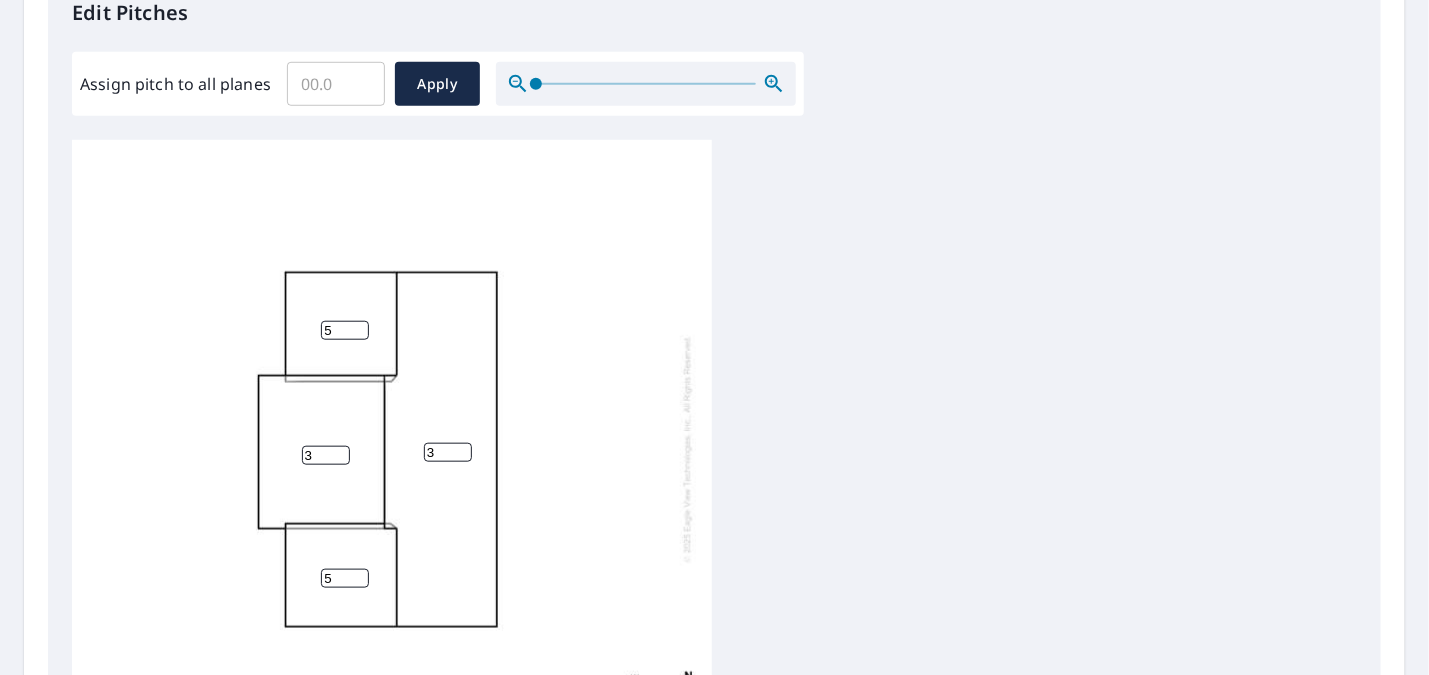 type on "5" 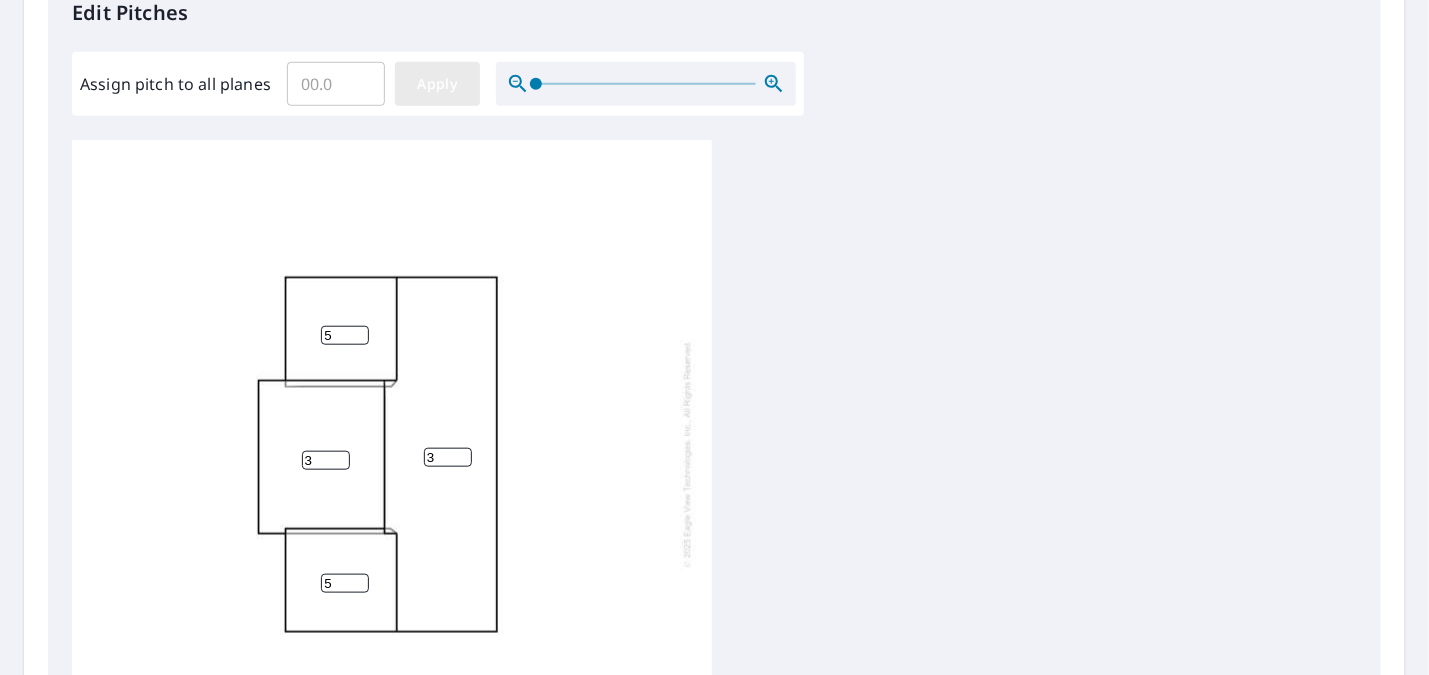 click on "Apply" at bounding box center (437, 84) 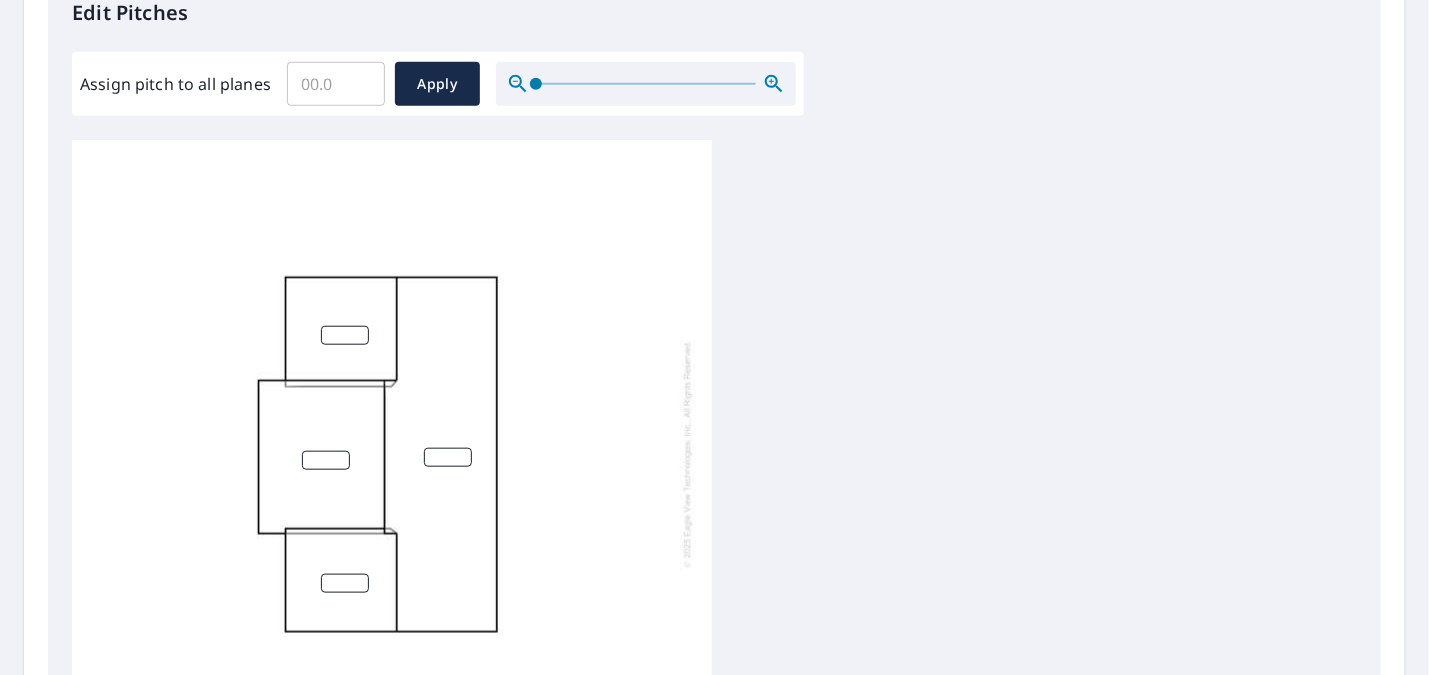 click at bounding box center [345, 335] 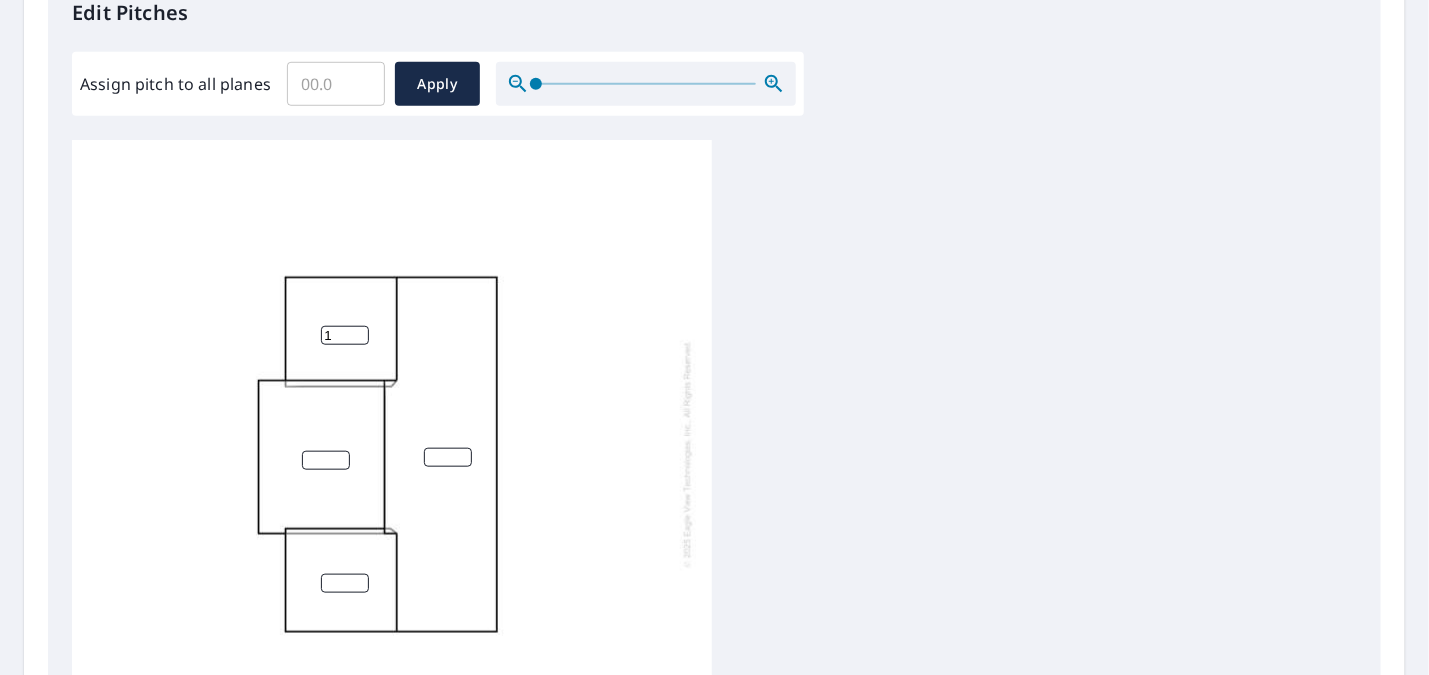 type on "2" 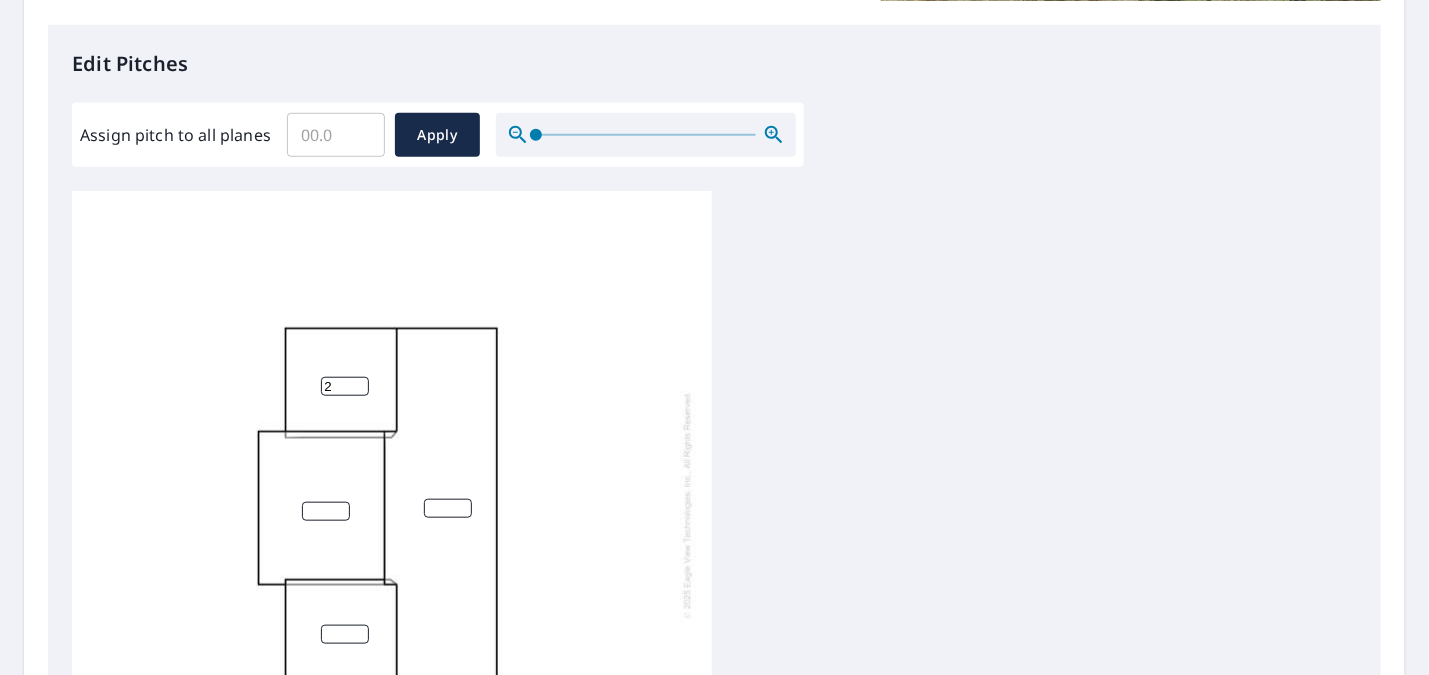 scroll, scrollTop: 544, scrollLeft: 0, axis: vertical 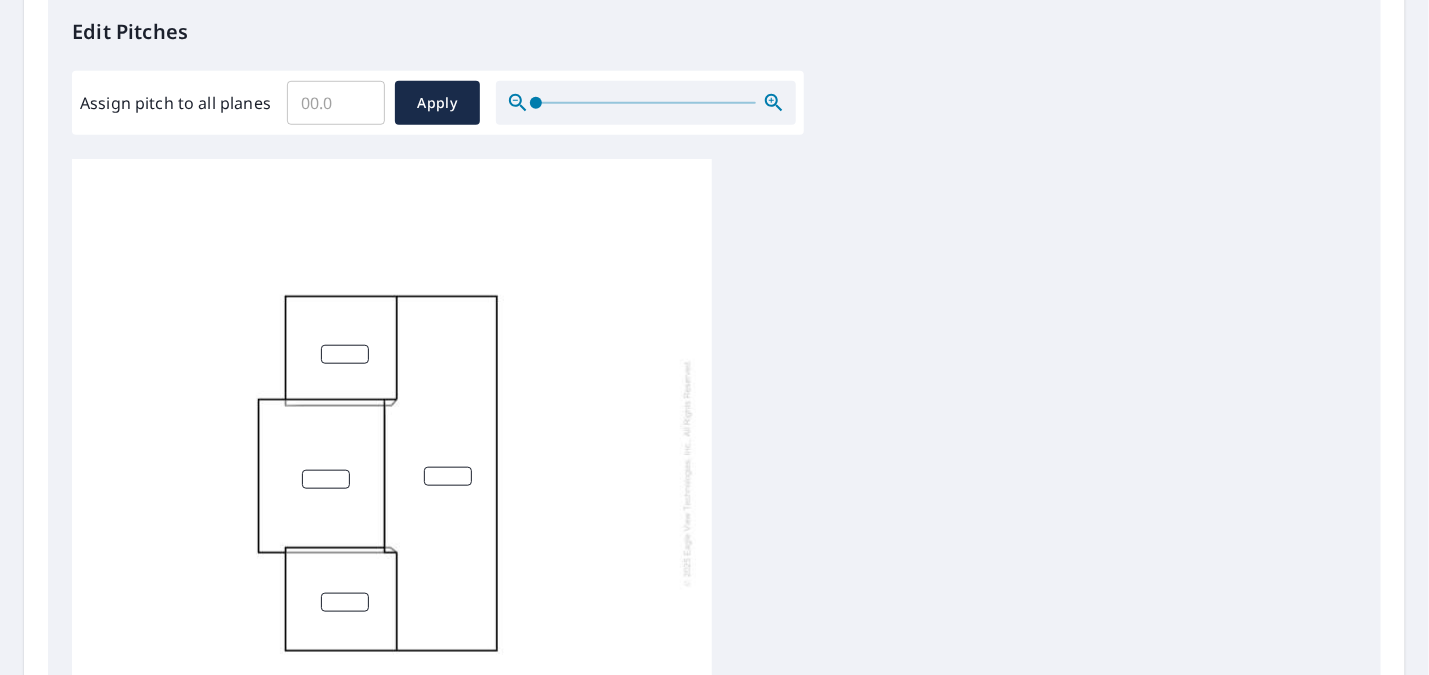 type 